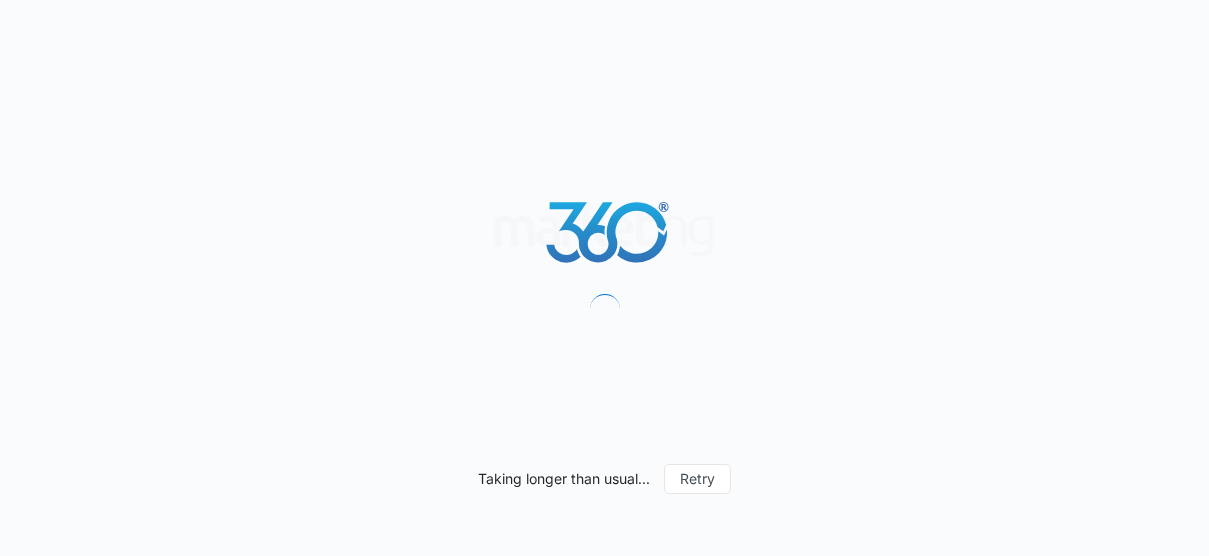 scroll, scrollTop: 0, scrollLeft: 0, axis: both 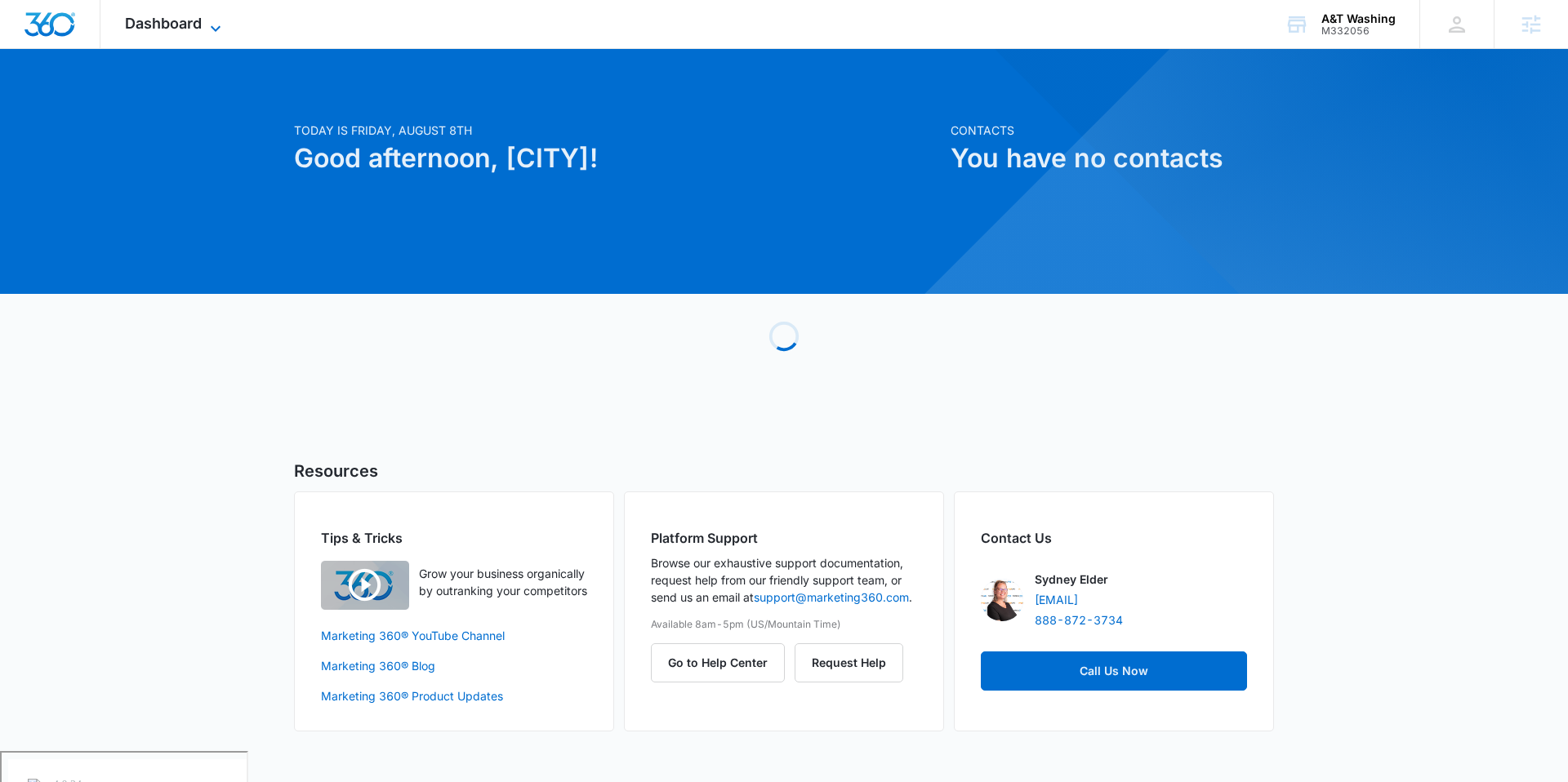 click on "Dashboard" at bounding box center (163, 23) 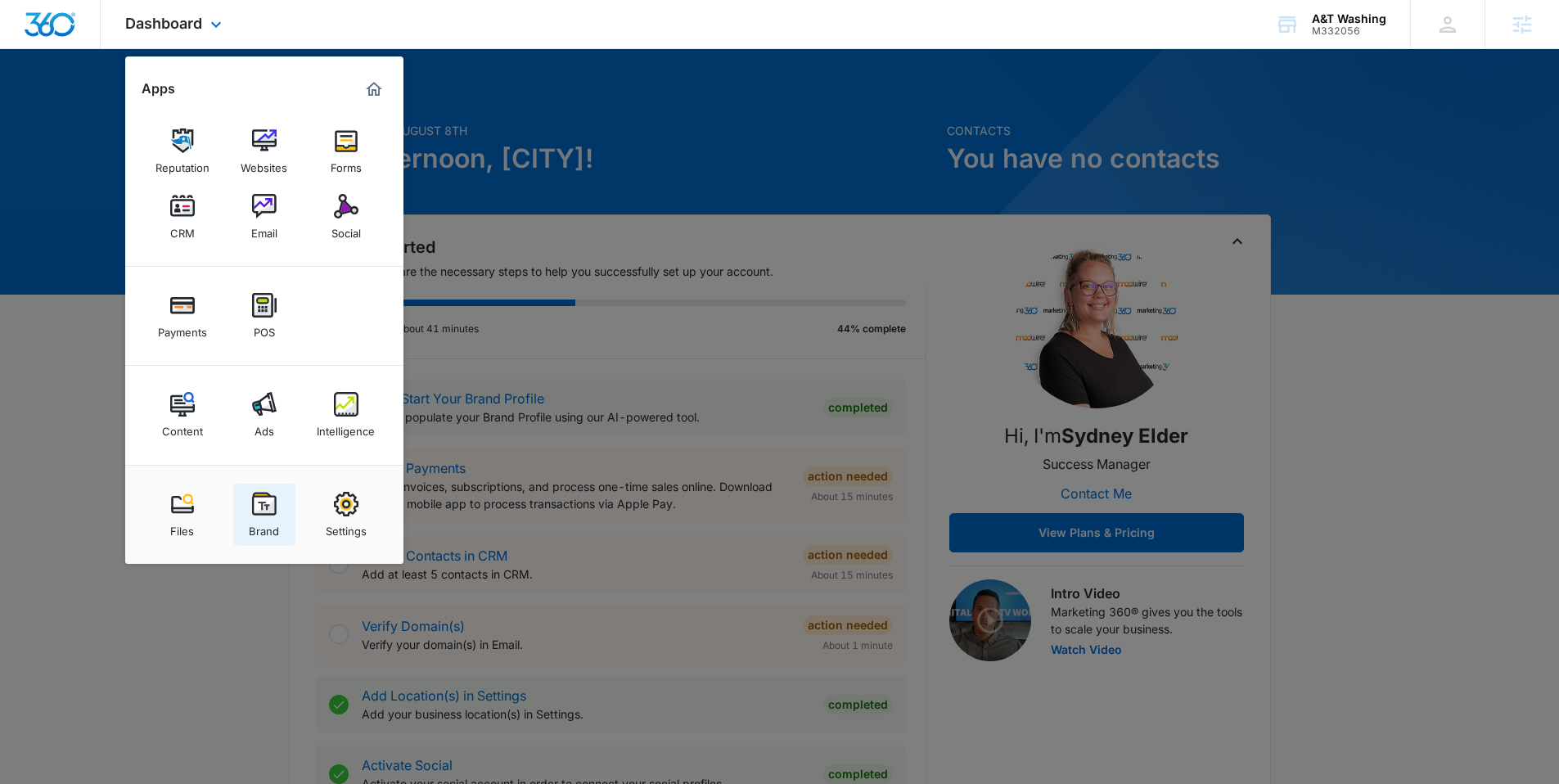 click on "Brand" at bounding box center [264, 527] 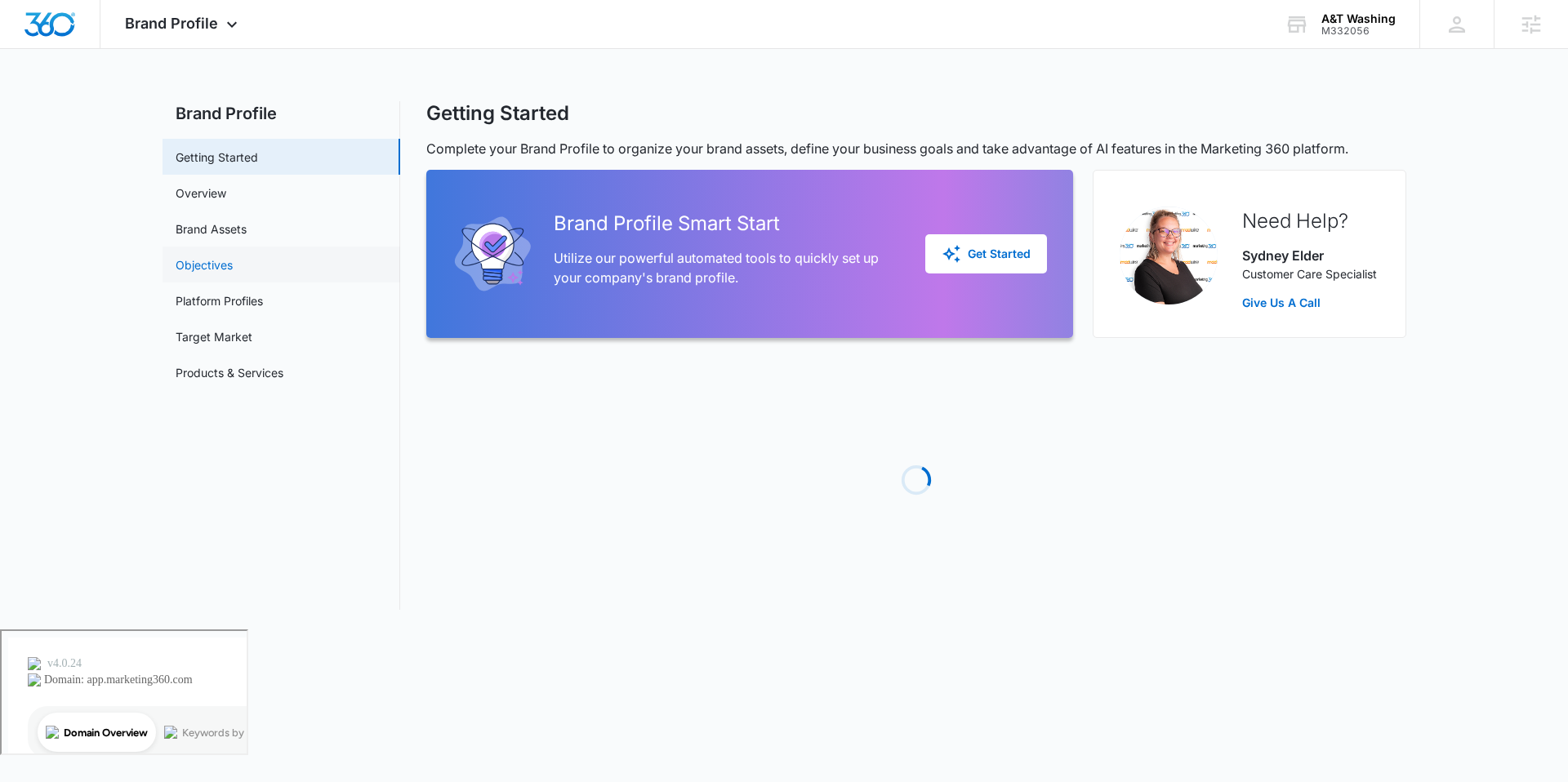 click on "Objectives" at bounding box center (204, 264) 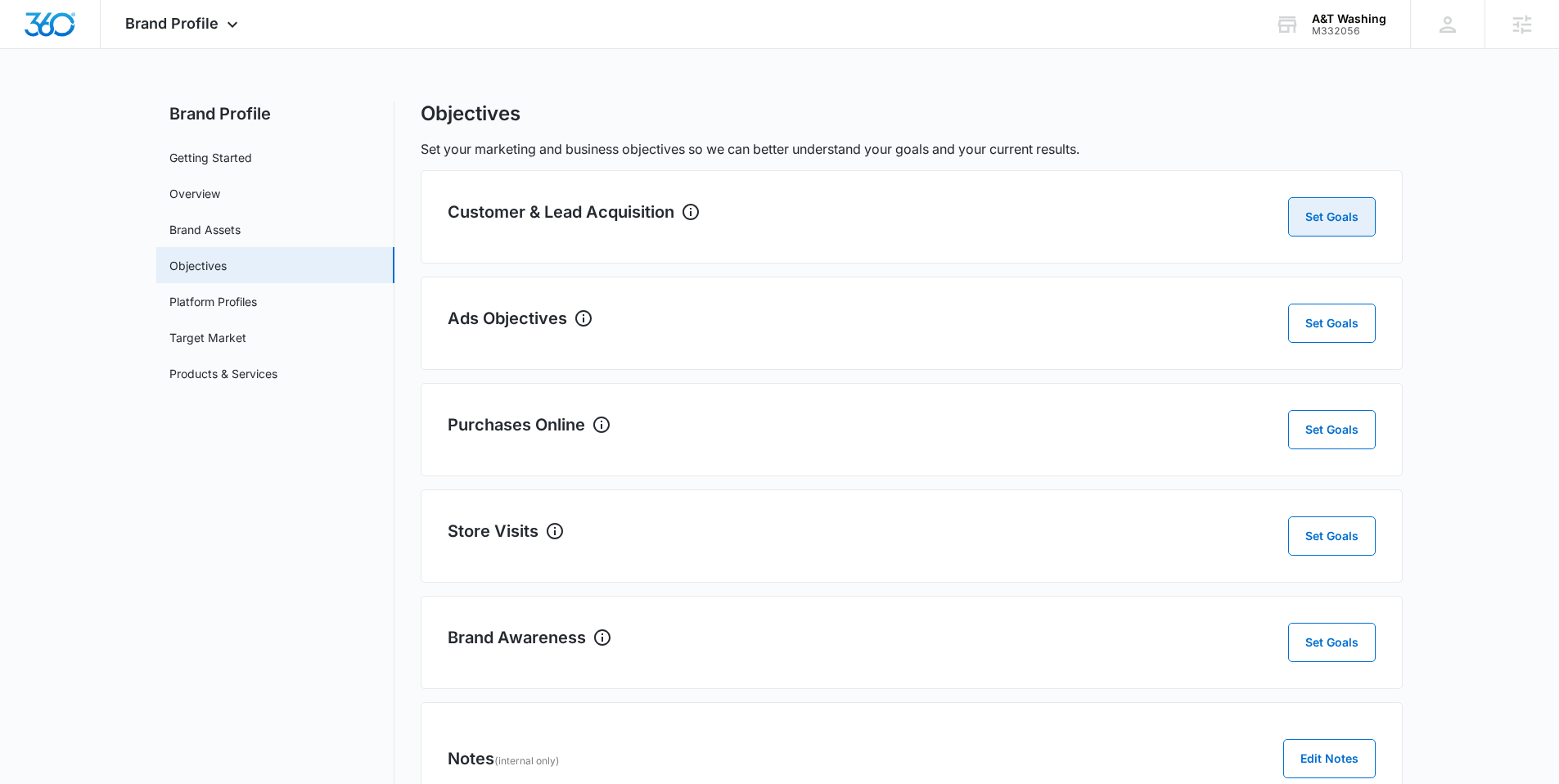 click on "Set Goals" at bounding box center [1331, 217] 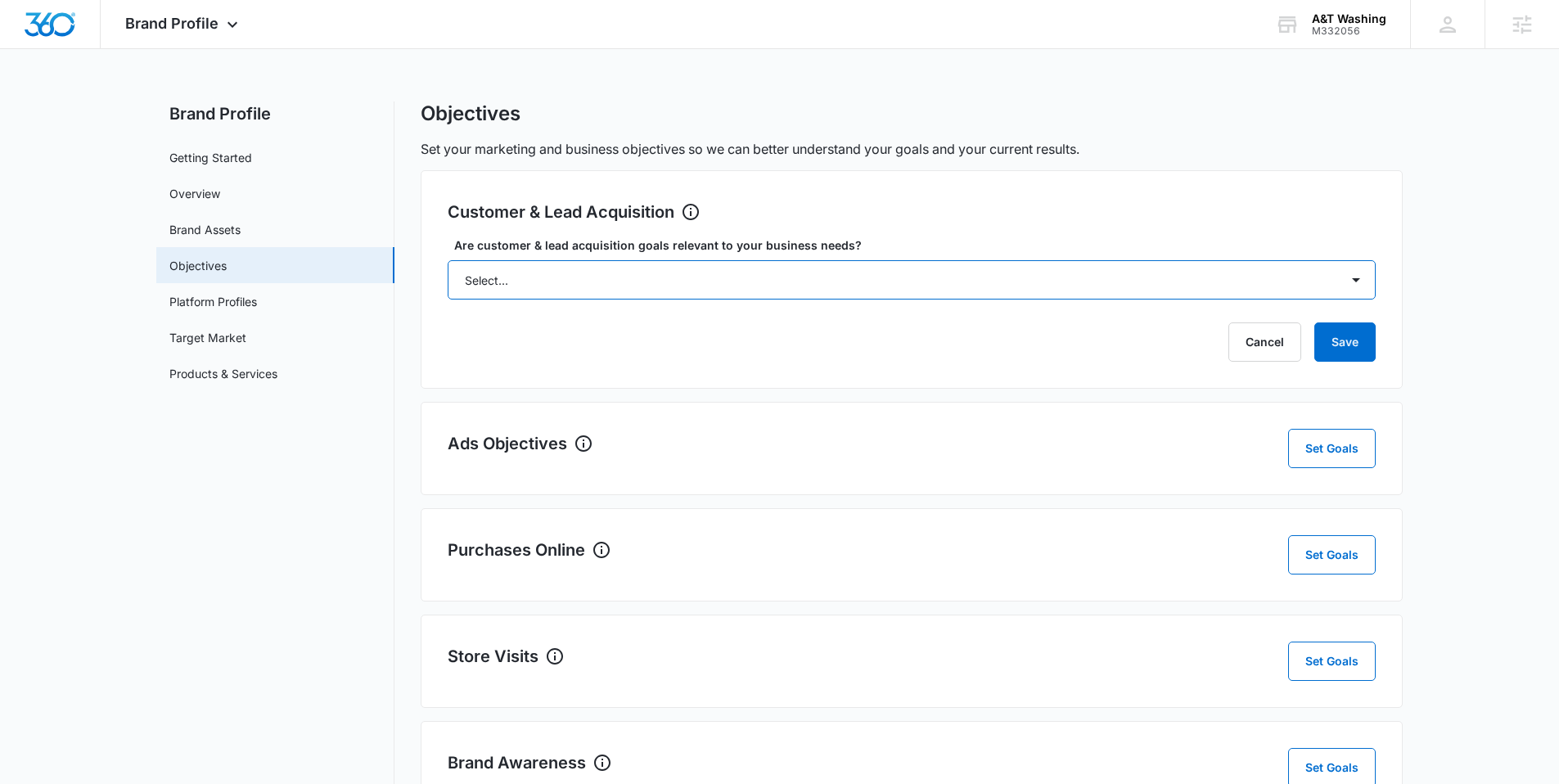 click on "Select... Yes No Yes, but don't currently have the data" at bounding box center (912, 280) 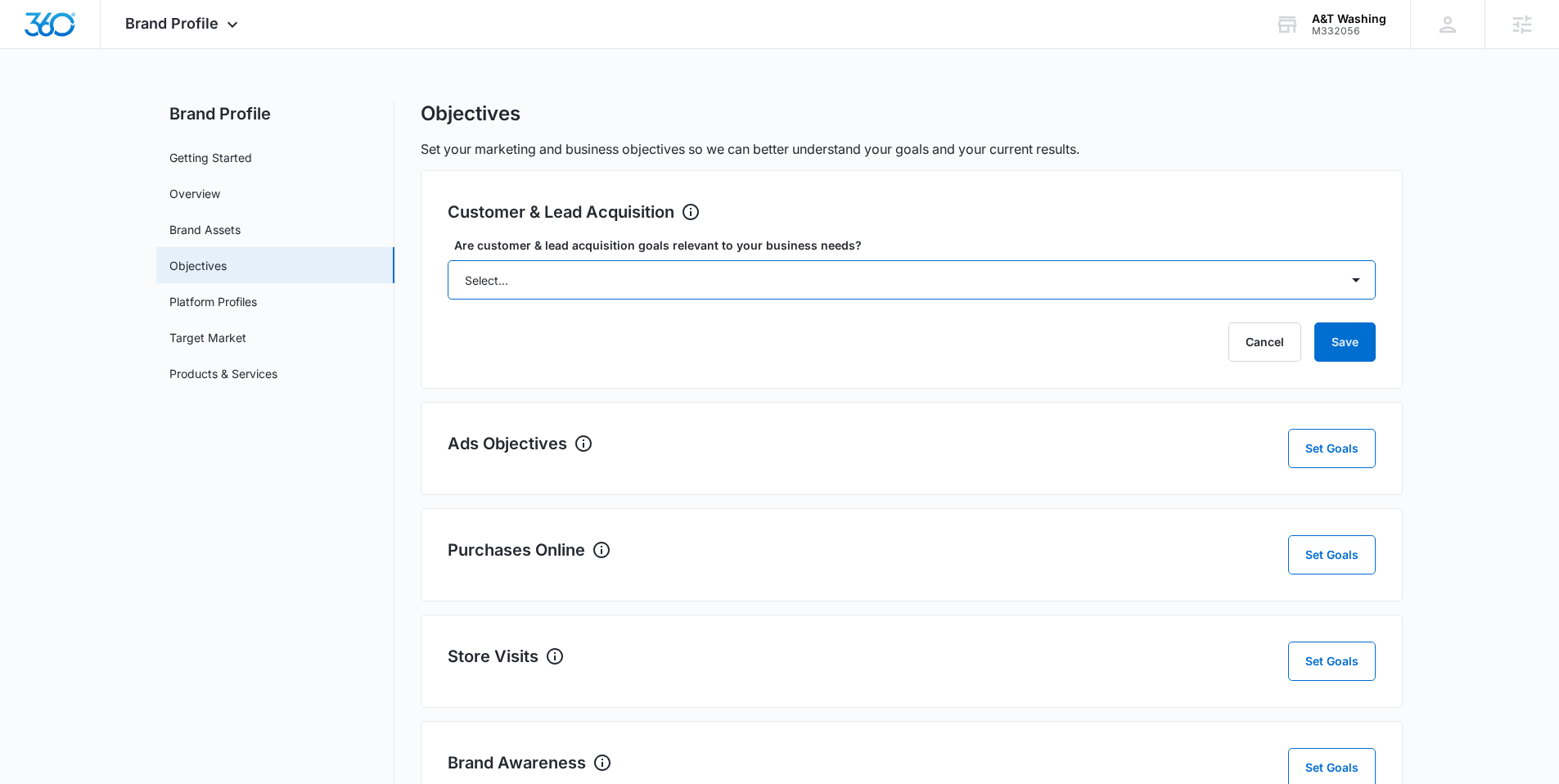 select on "yes" 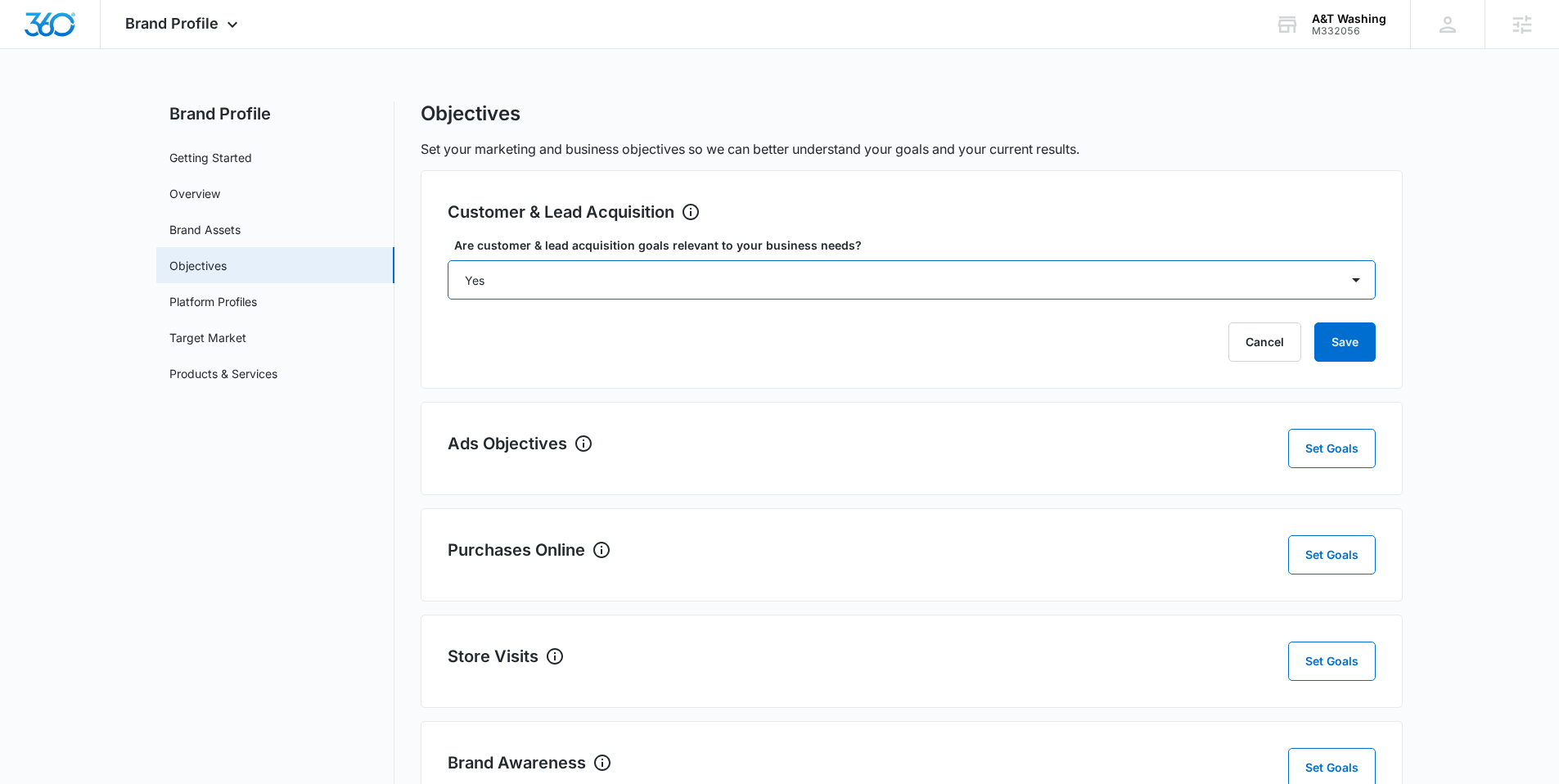 click on "Select... Yes No Yes, but don't currently have the data" at bounding box center [912, 280] 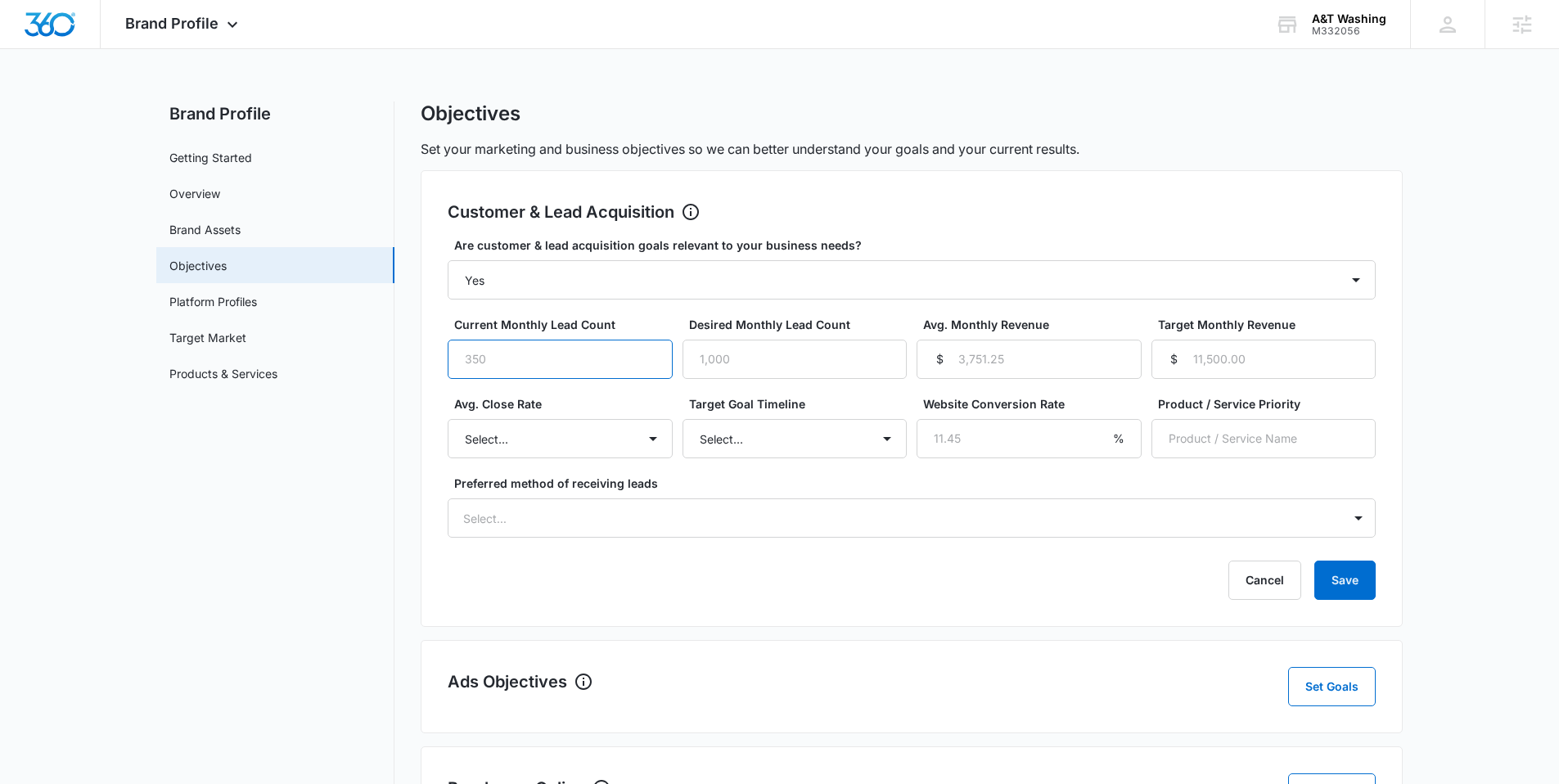 click on "Current Monthly Lead Count" at bounding box center (560, 359) 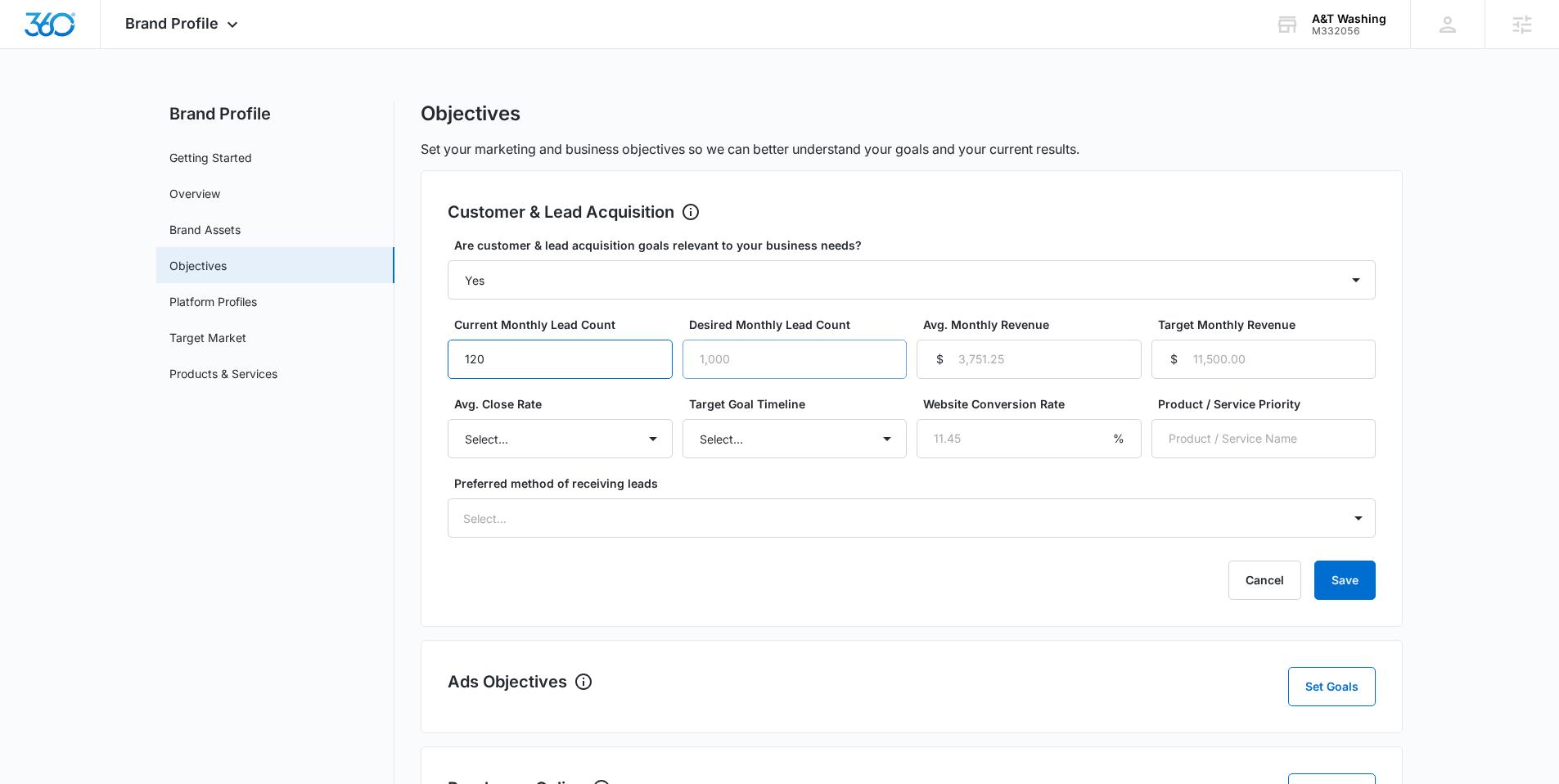 type on "120" 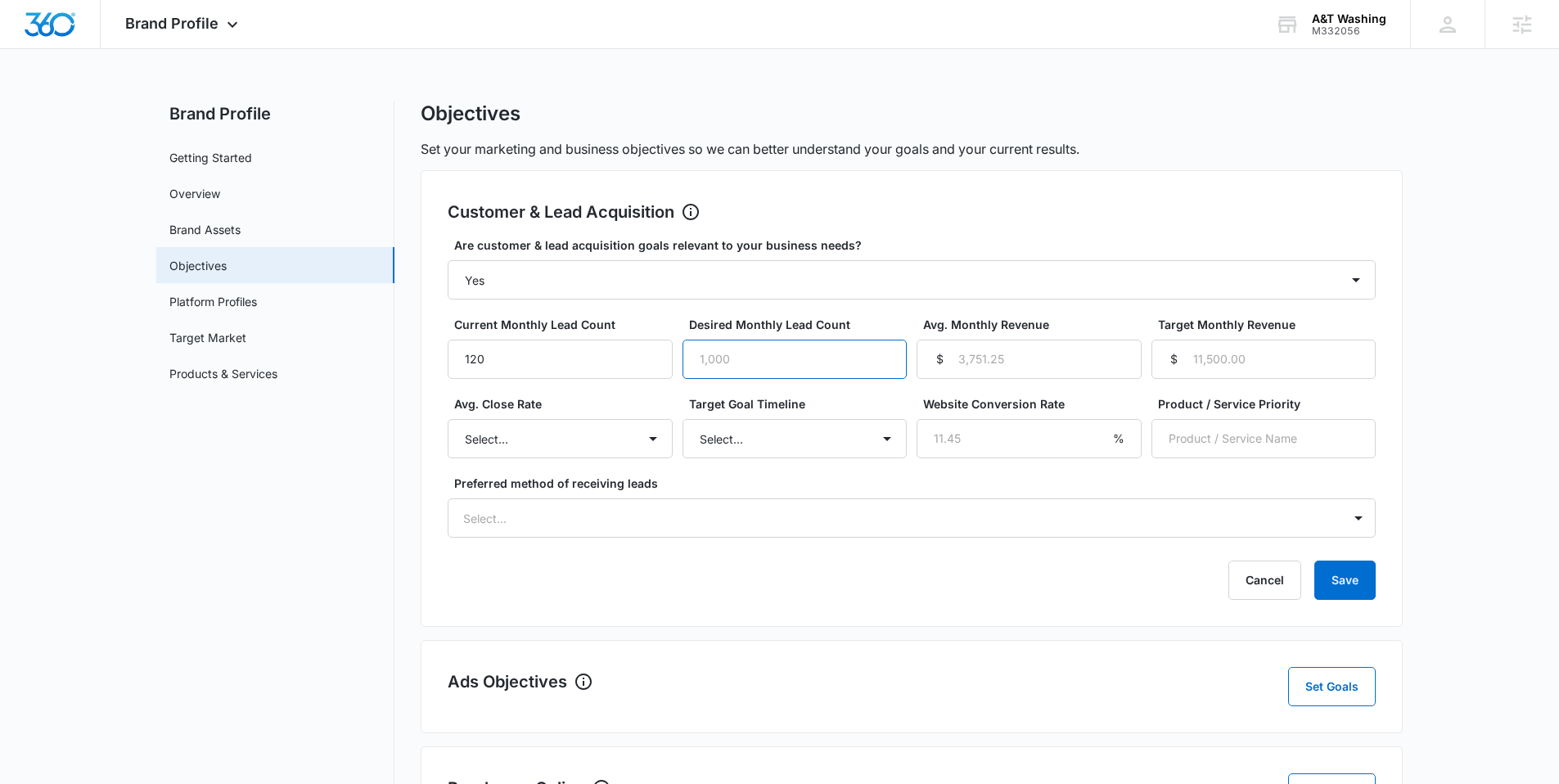 click on "Desired Monthly Lead Count" at bounding box center [795, 359] 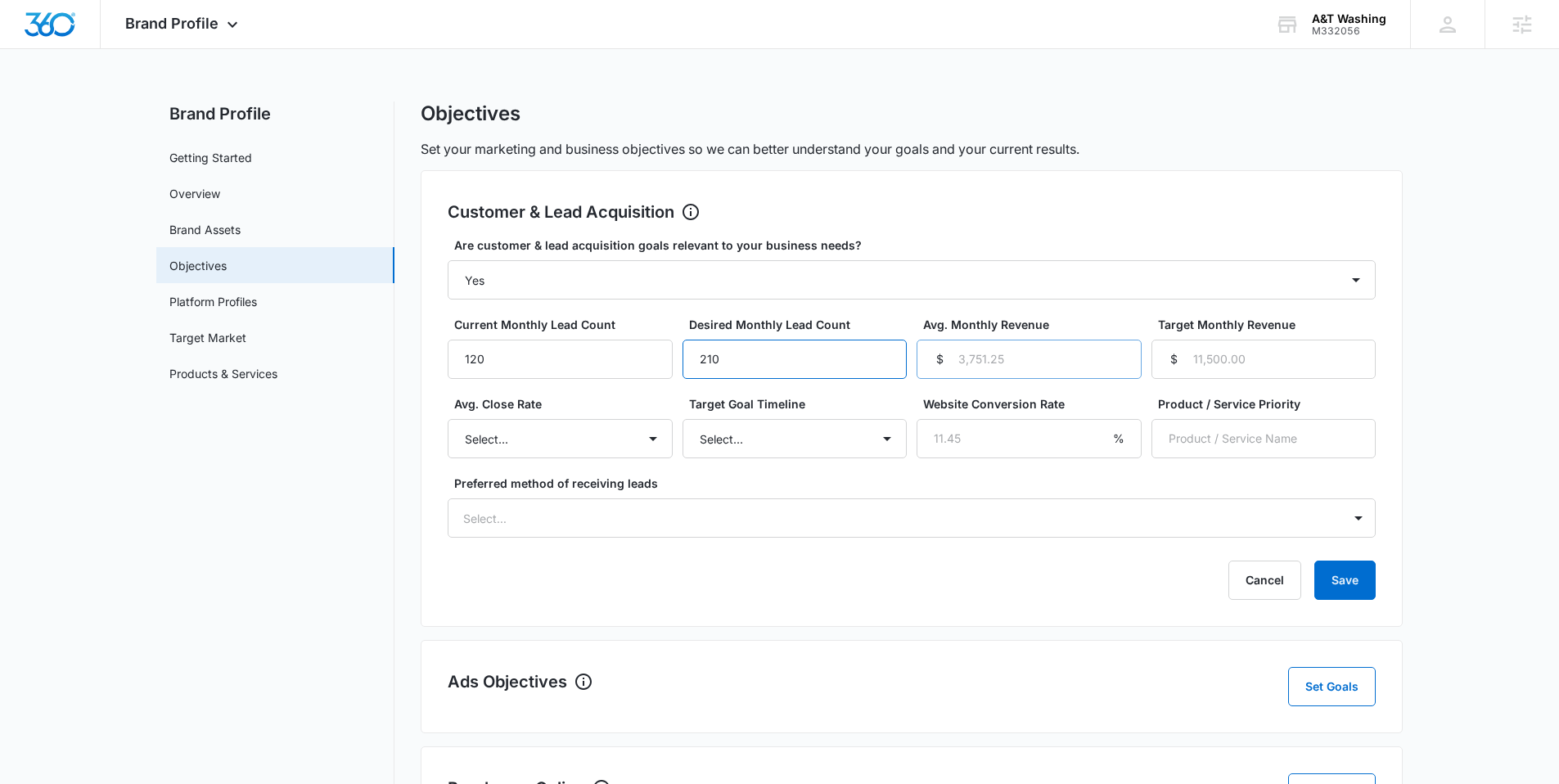 type on "210" 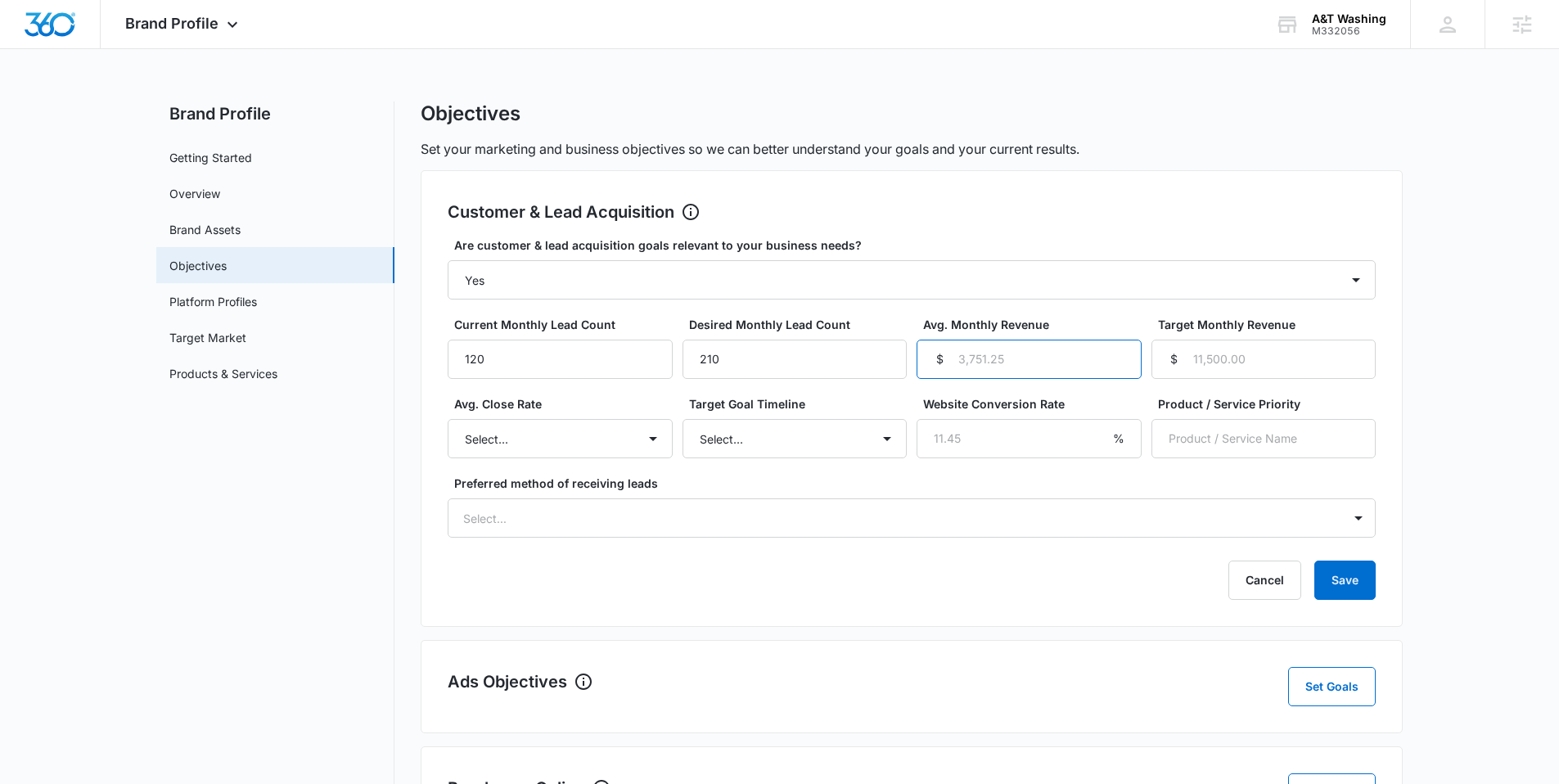 click on "Avg. Monthly Revenue" at bounding box center (1029, 359) 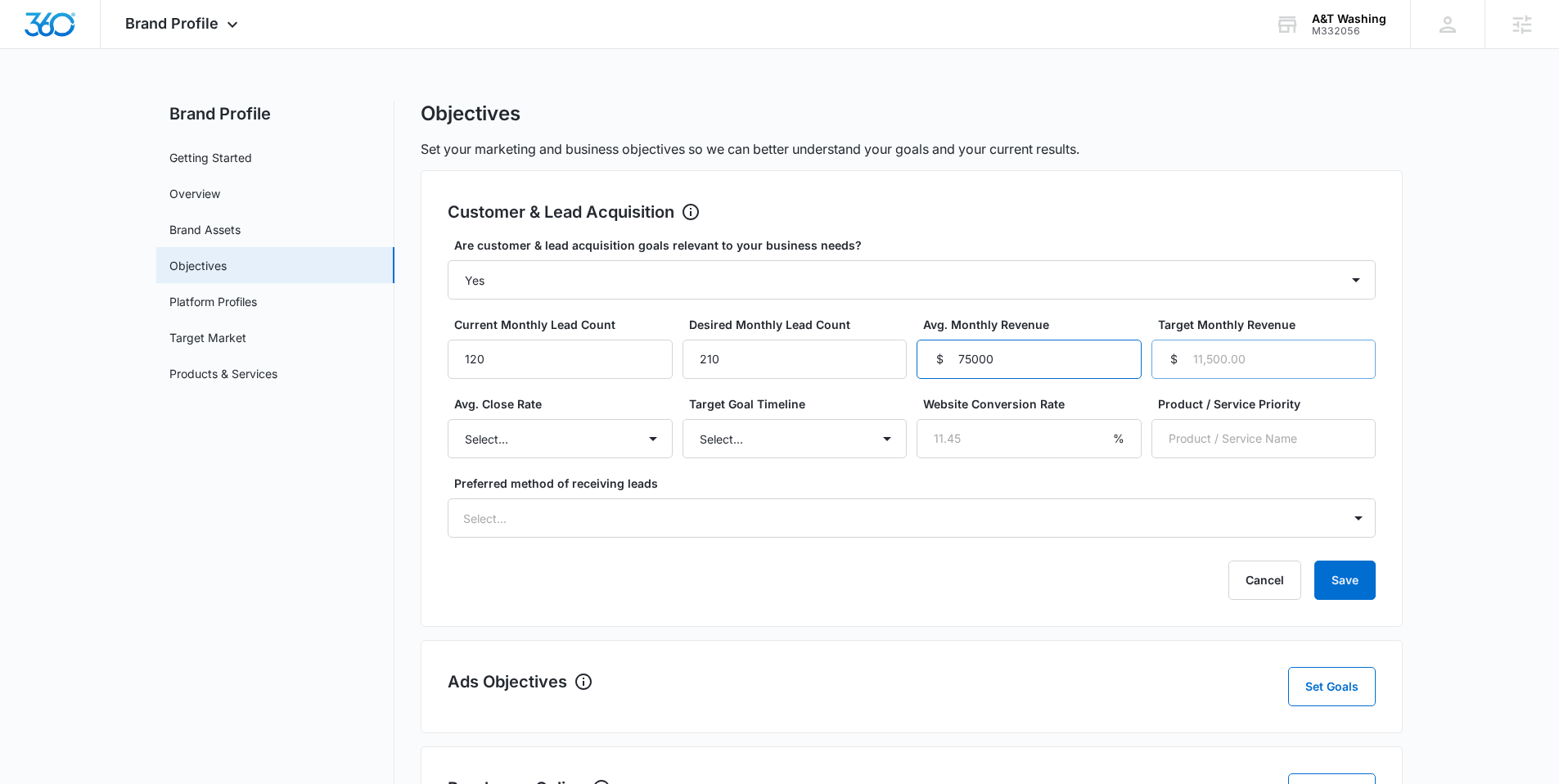type on "75000" 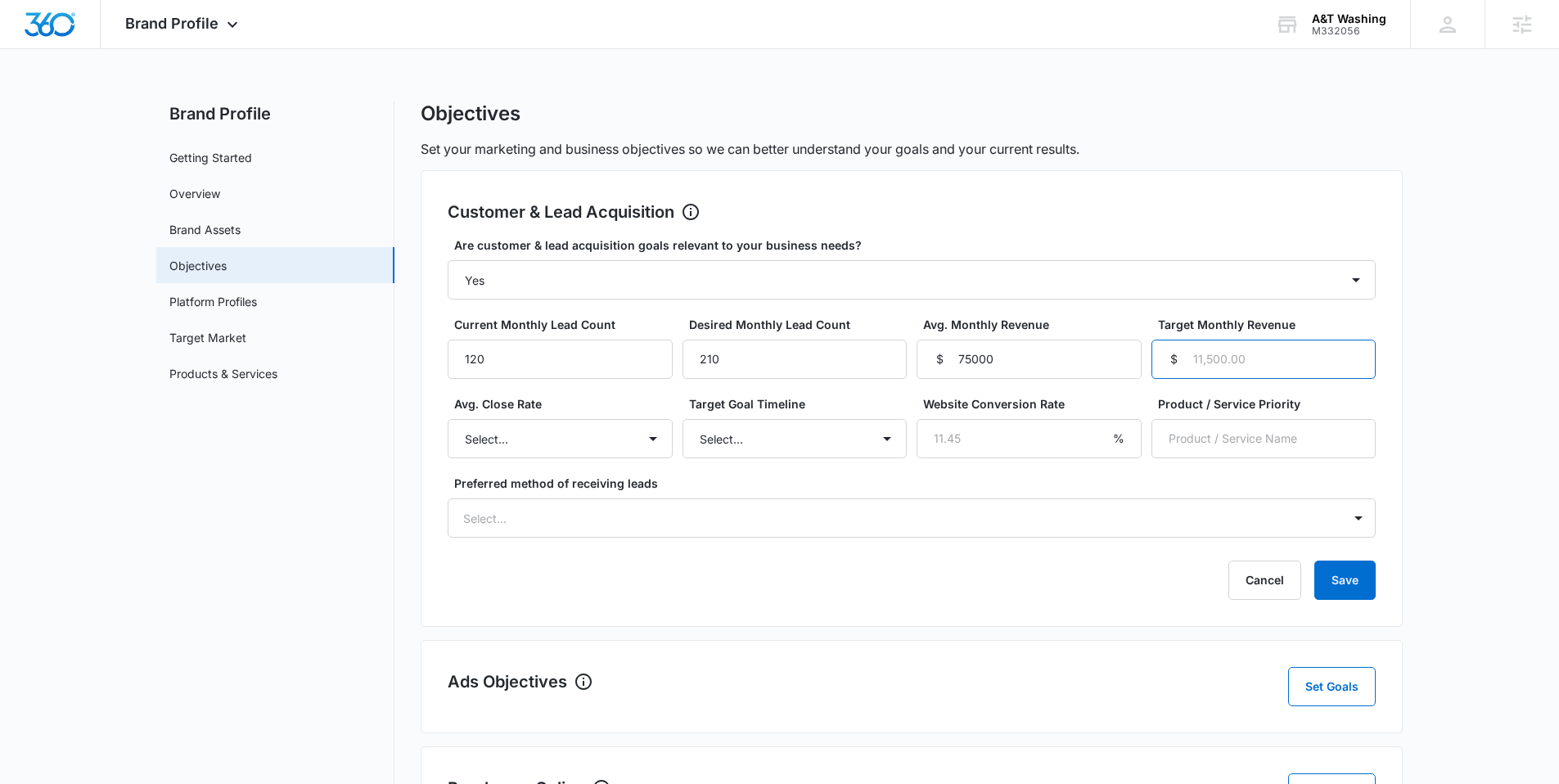 click on "Target Monthly Revenue" at bounding box center [1264, 359] 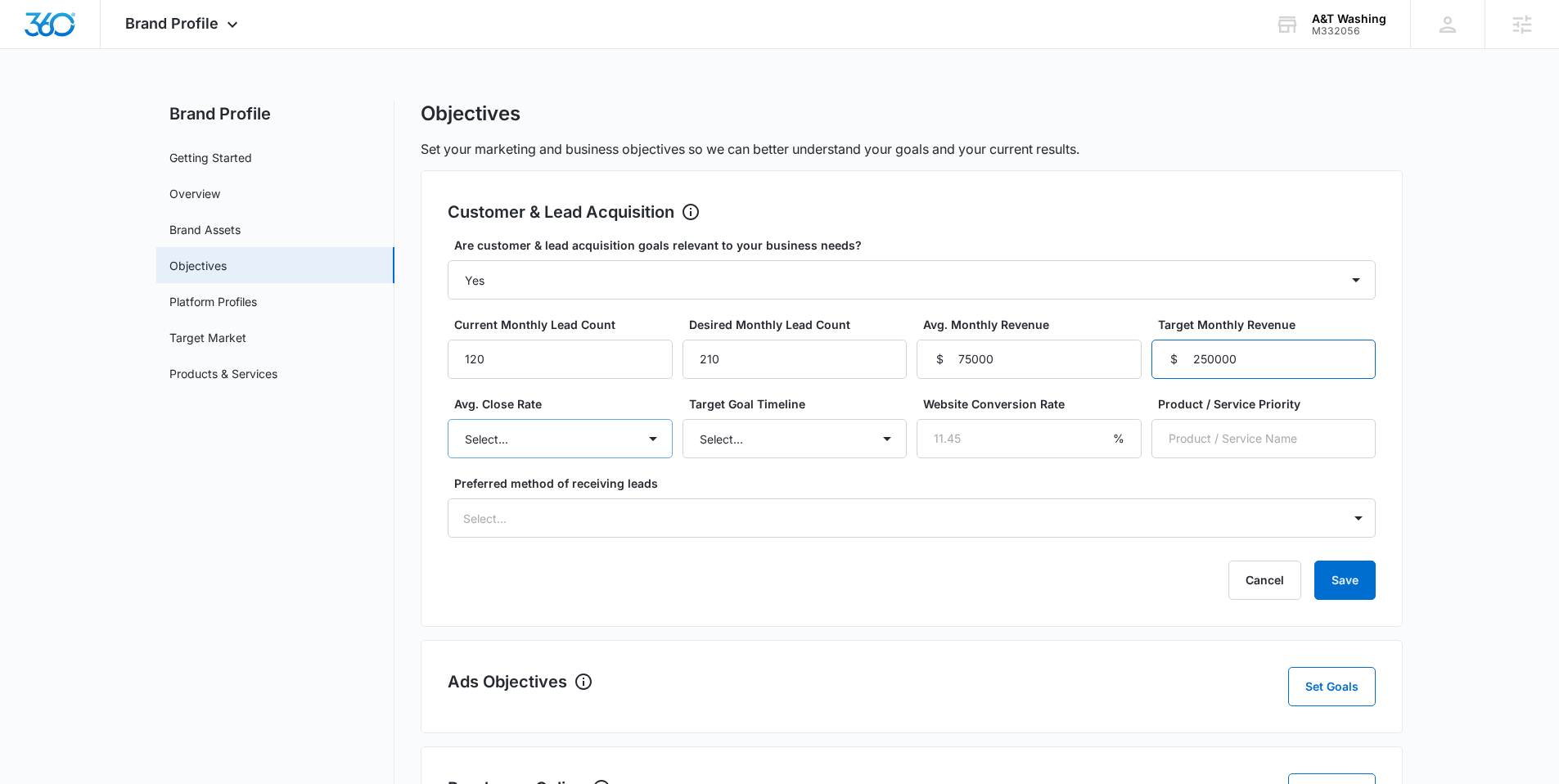 type on "250000" 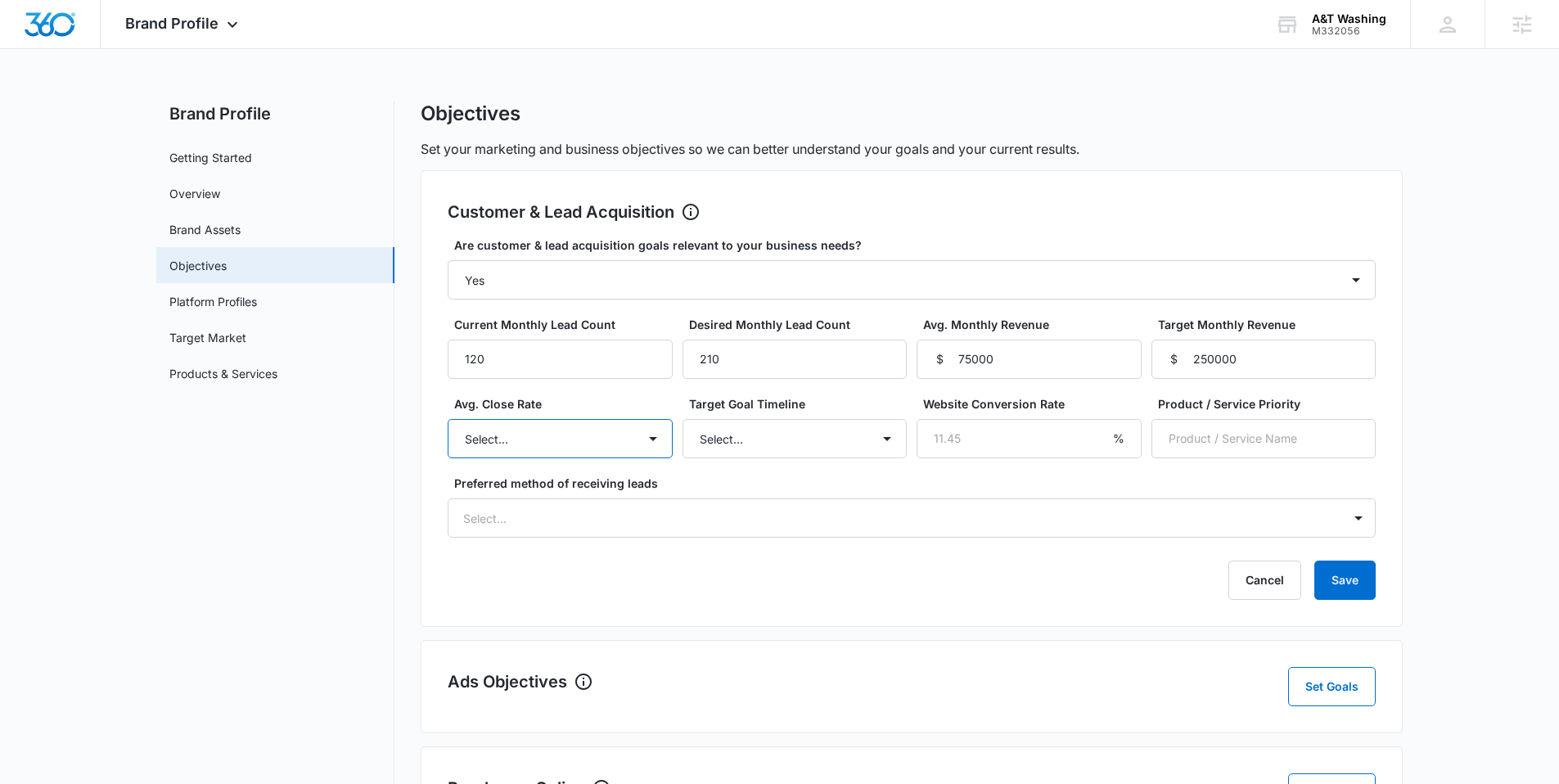 click on "Select... Unknown 0-10% 11-20% 21-30% 31-40% 41-50% 51-60% 61-70% 71-80% 81-90% 91-100%" at bounding box center [560, 439] 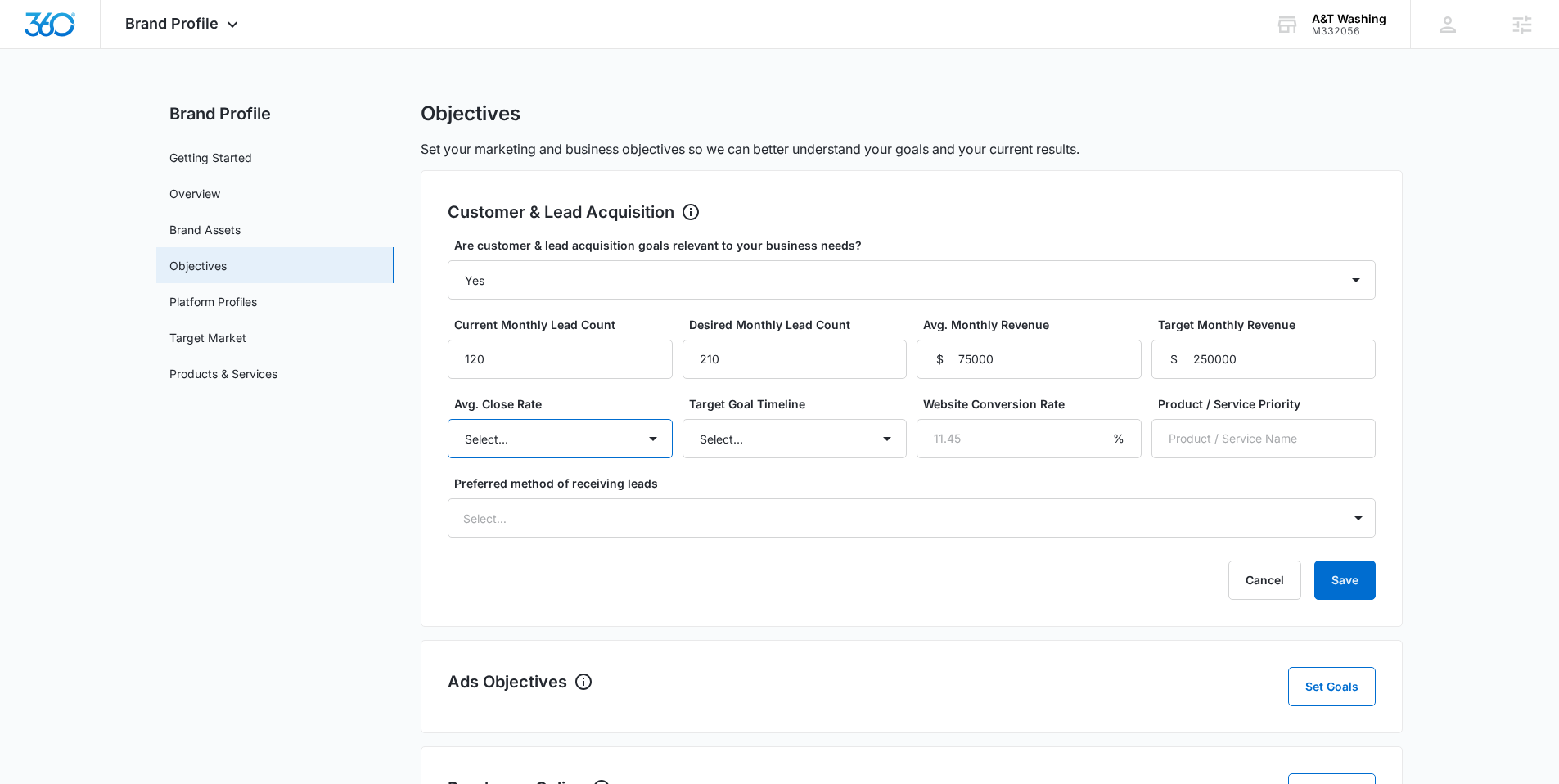 select on "11-20%" 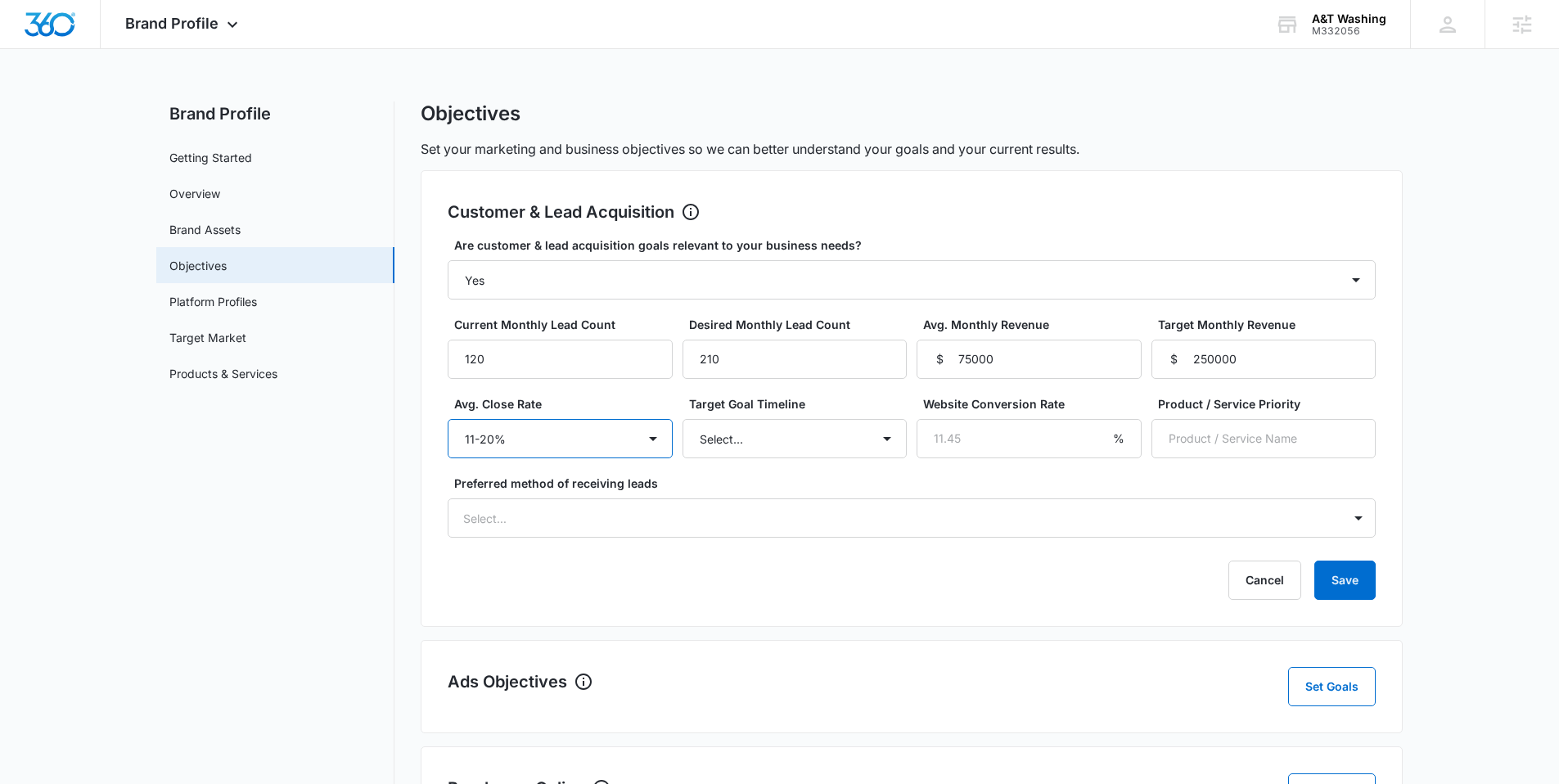 click on "Select... Unknown 0-10% 11-20% 21-30% 31-40% 41-50% 51-60% 61-70% 71-80% 81-90% 91-100%" at bounding box center [560, 439] 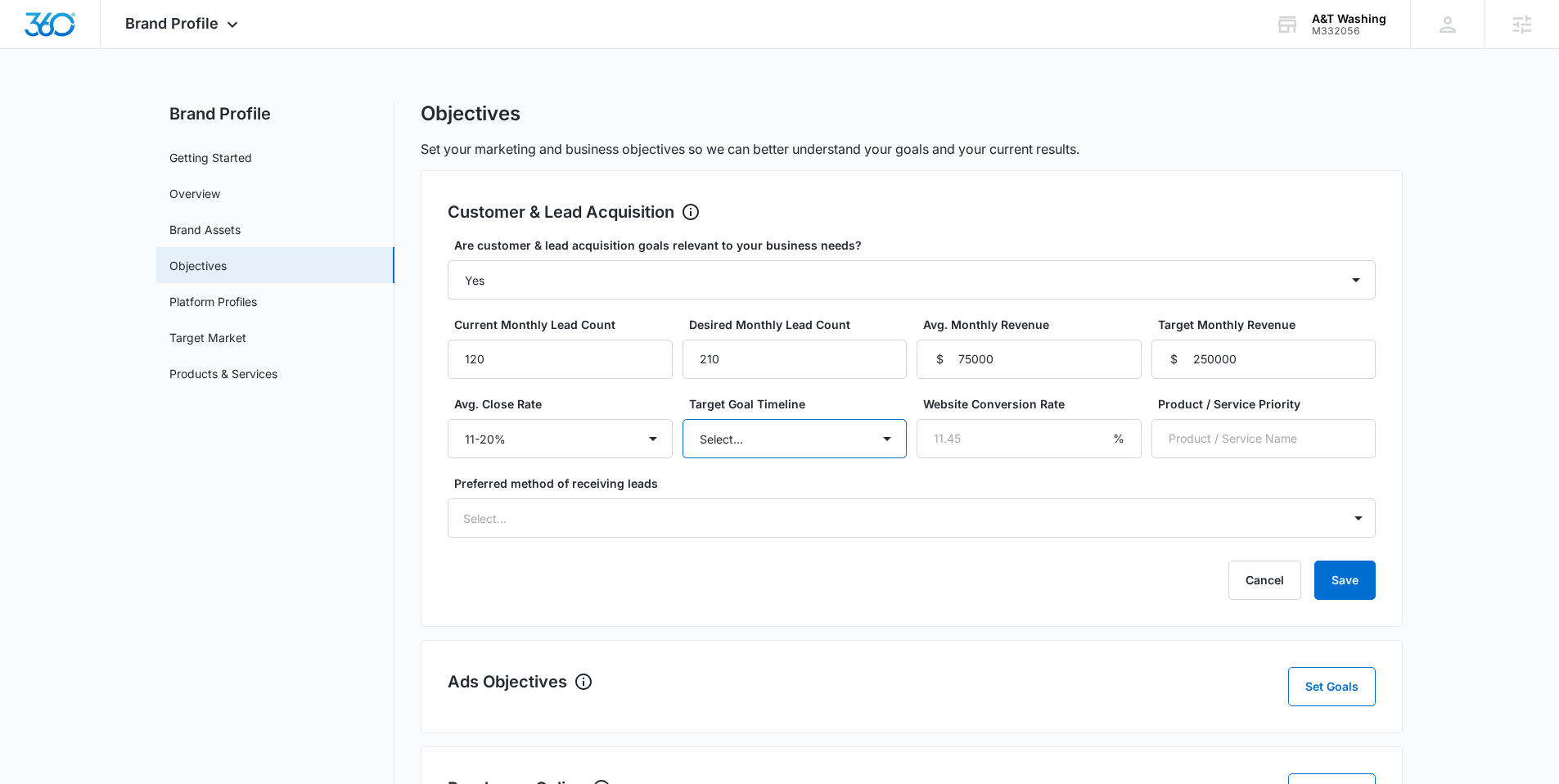 click on "Select... 3 months 6 months 1 year 2+ years" at bounding box center (795, 439) 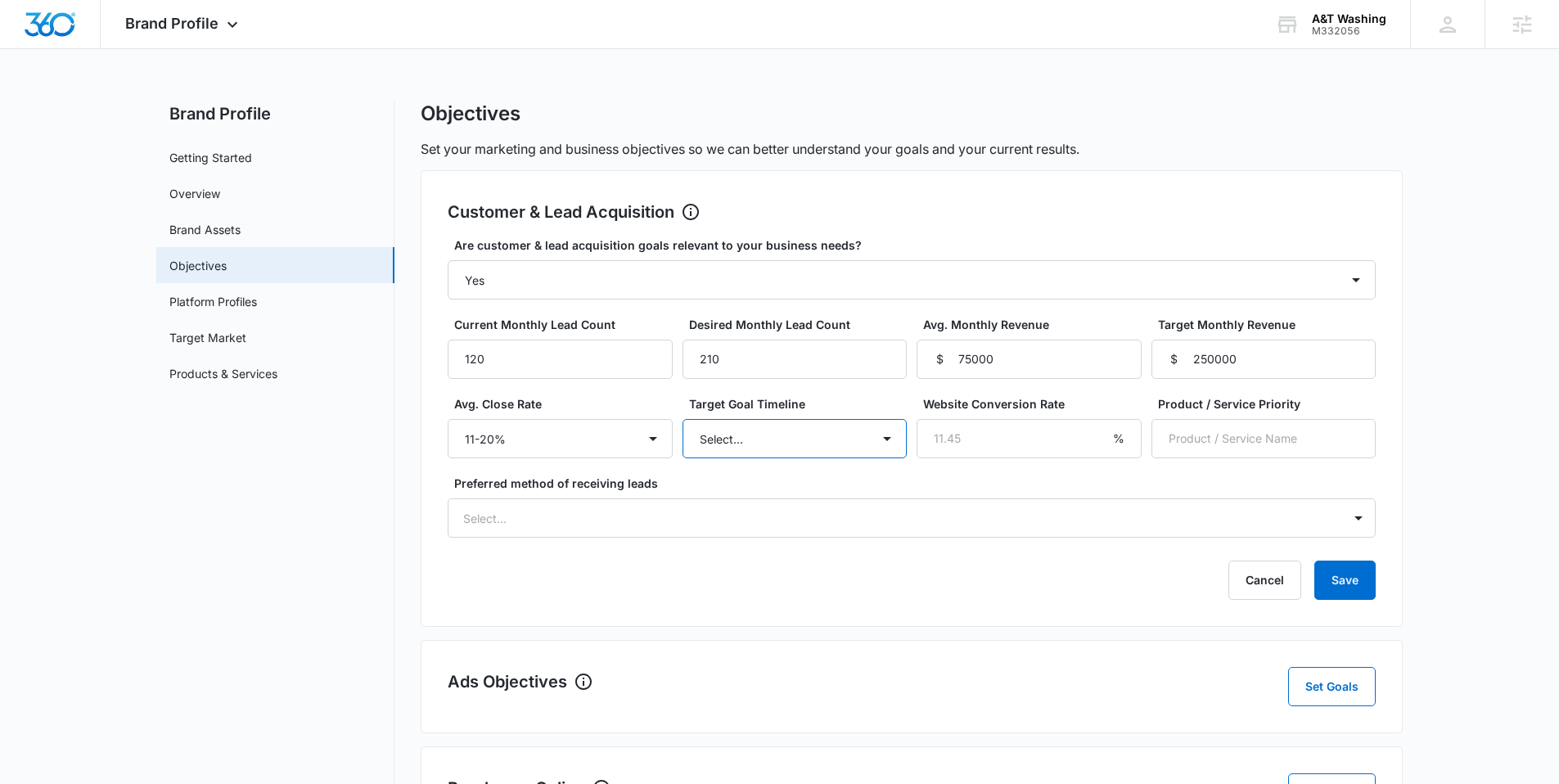 select on "6 months" 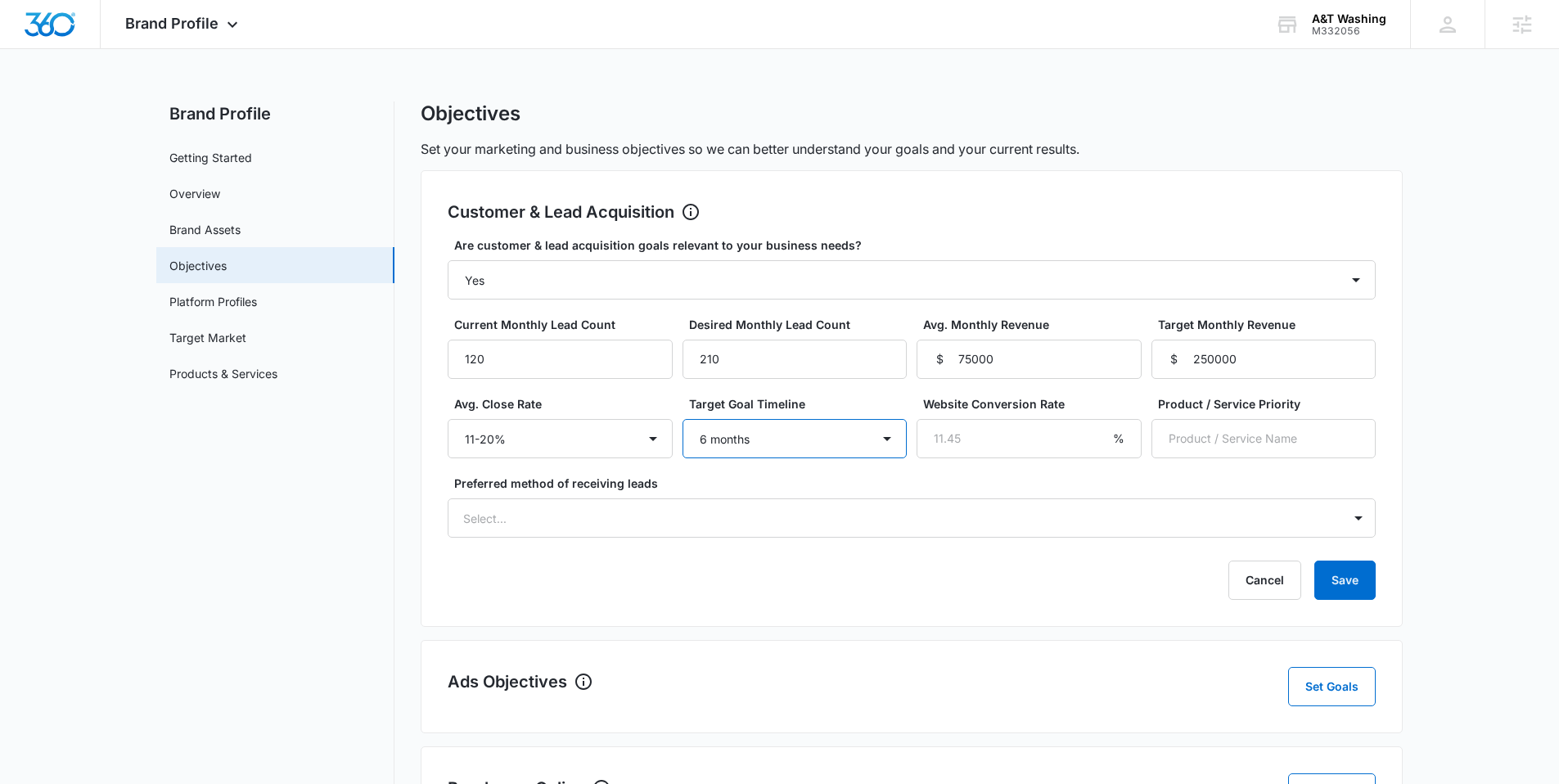 click on "Select... 3 months 6 months 1 year 2+ years" at bounding box center [795, 439] 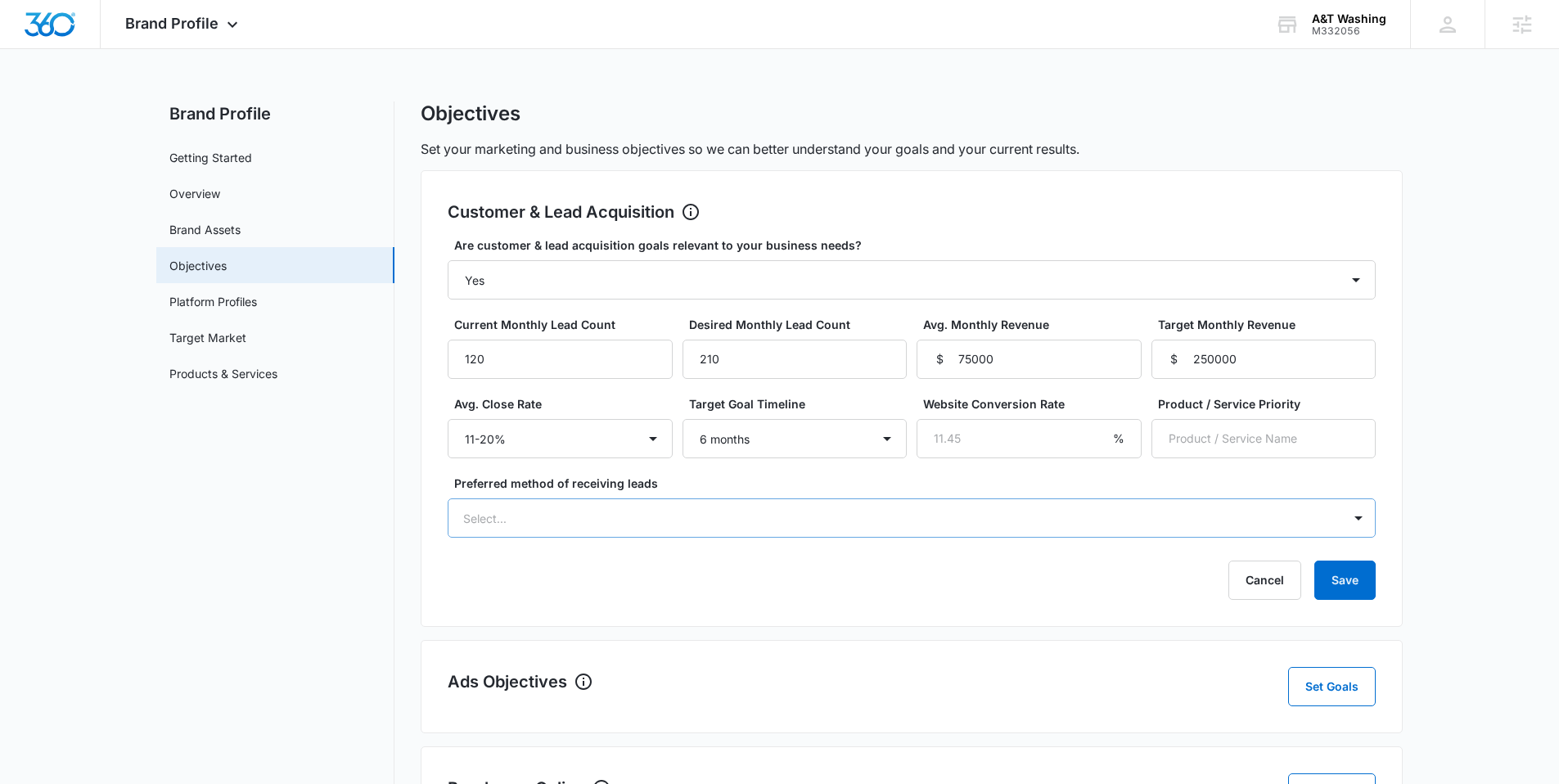 click at bounding box center [892, 518] 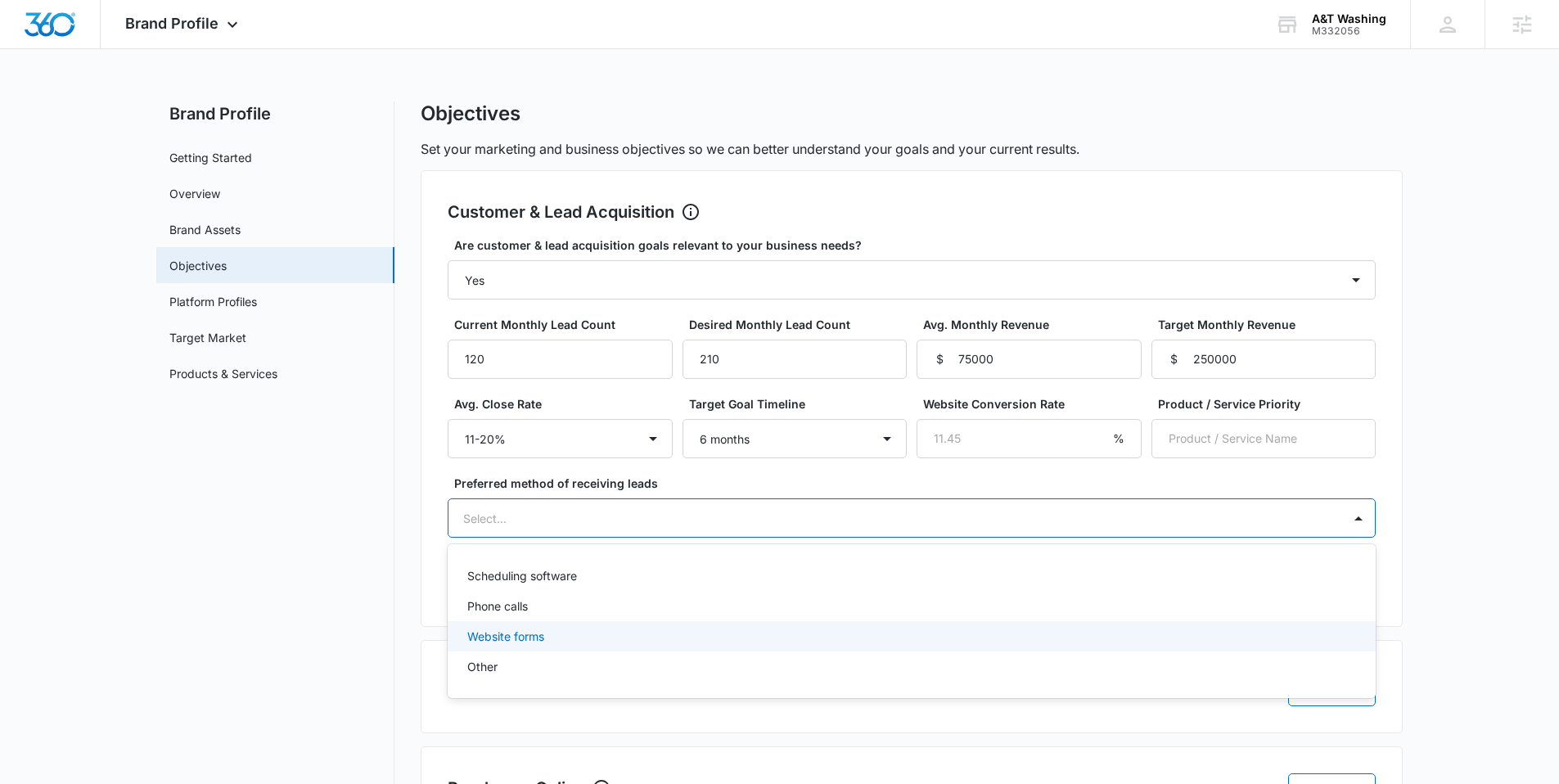 click on "Website forms" at bounding box center [910, 636] 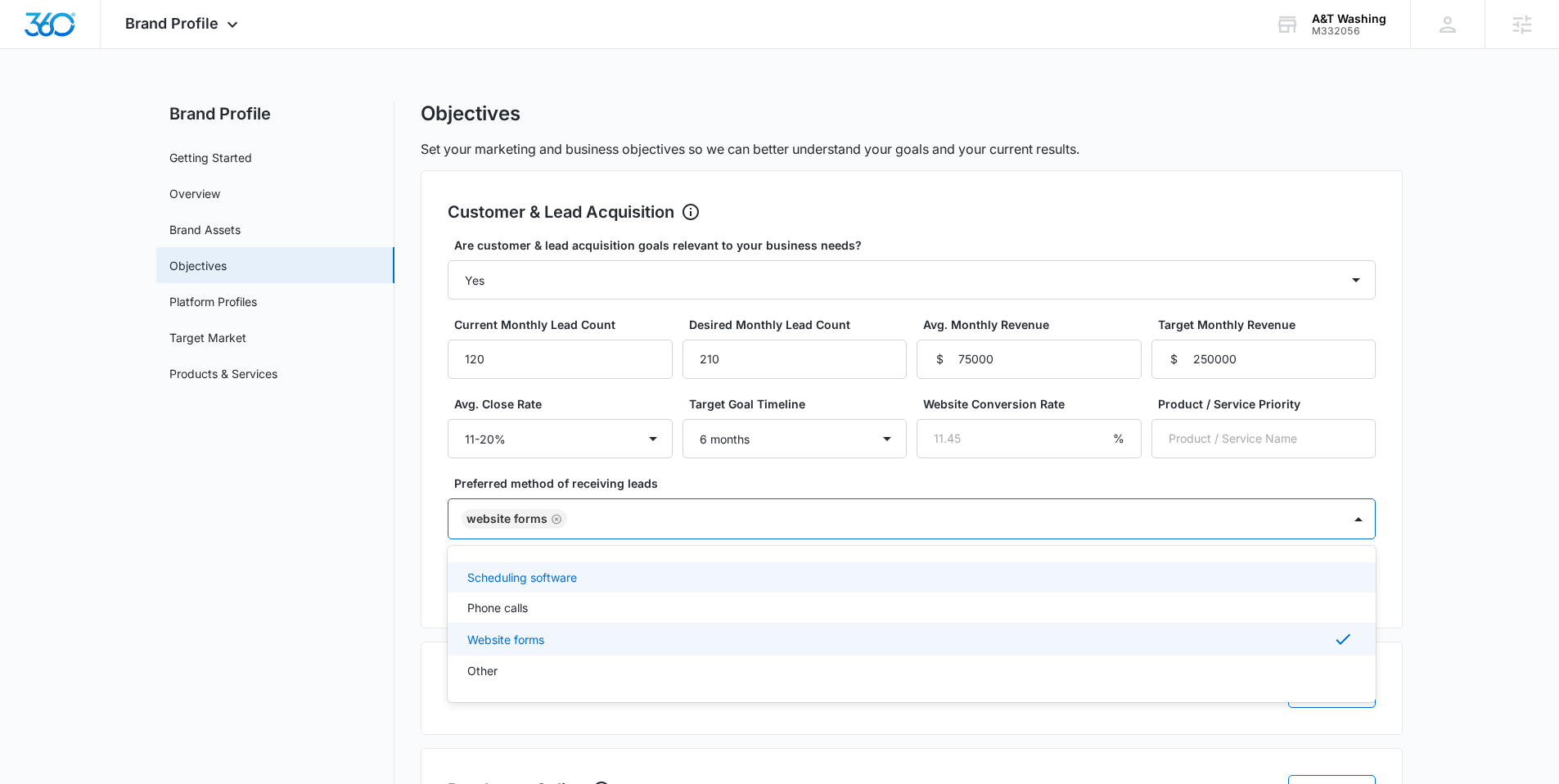 click on "Preferred method of receiving leads" at bounding box center (918, 483) 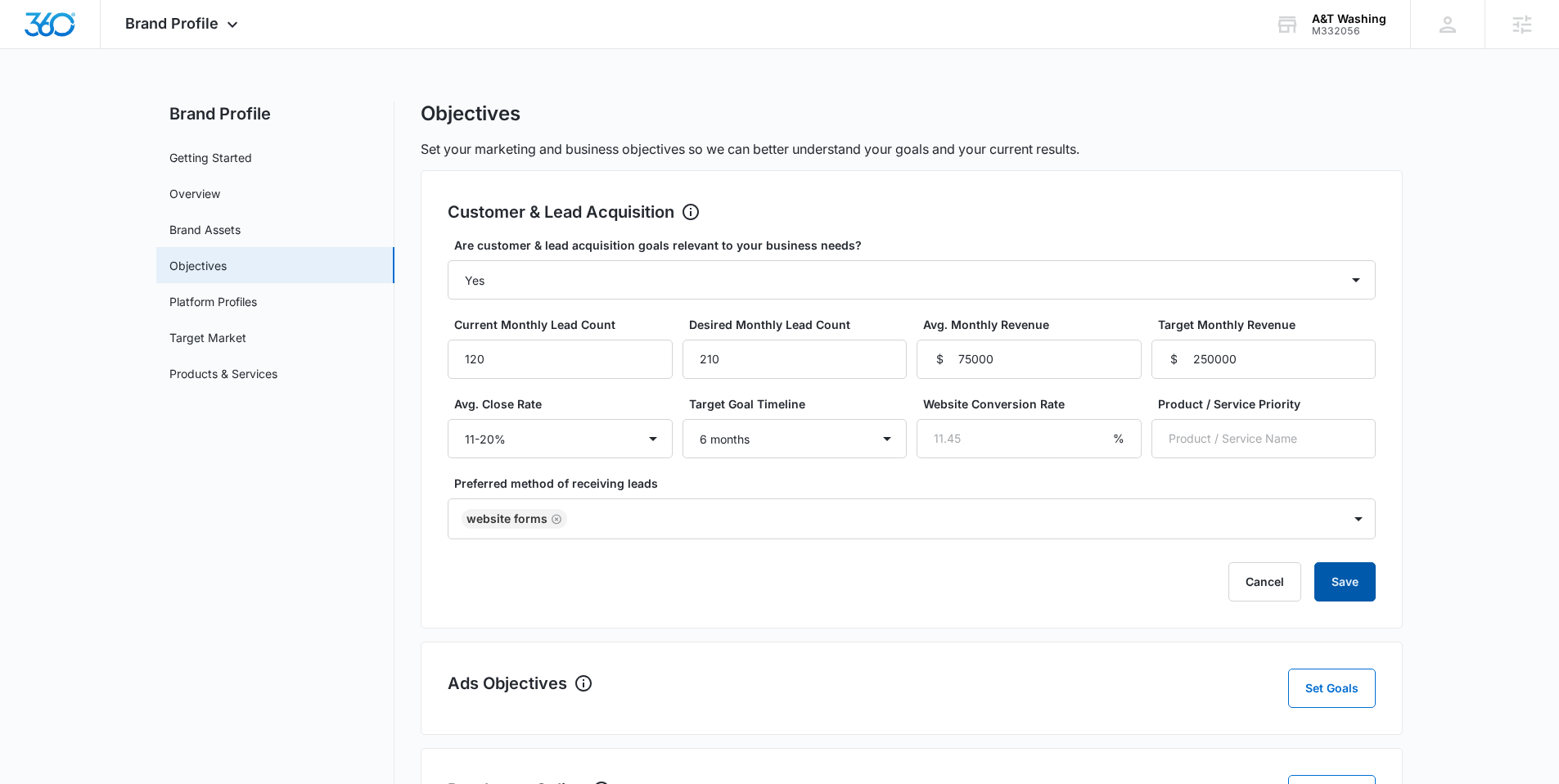 click on "Save" at bounding box center [1345, 582] 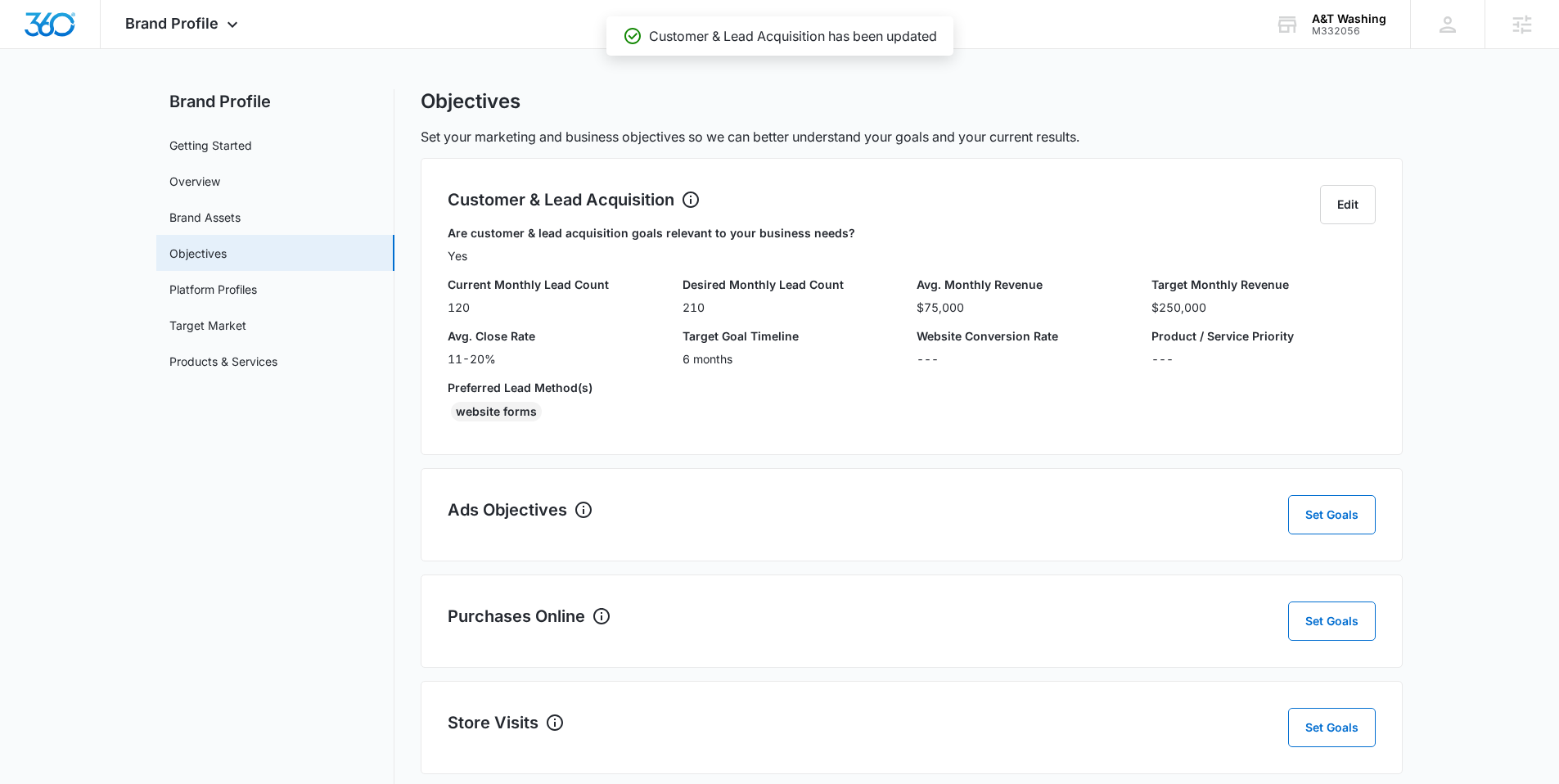 scroll, scrollTop: 15, scrollLeft: 0, axis: vertical 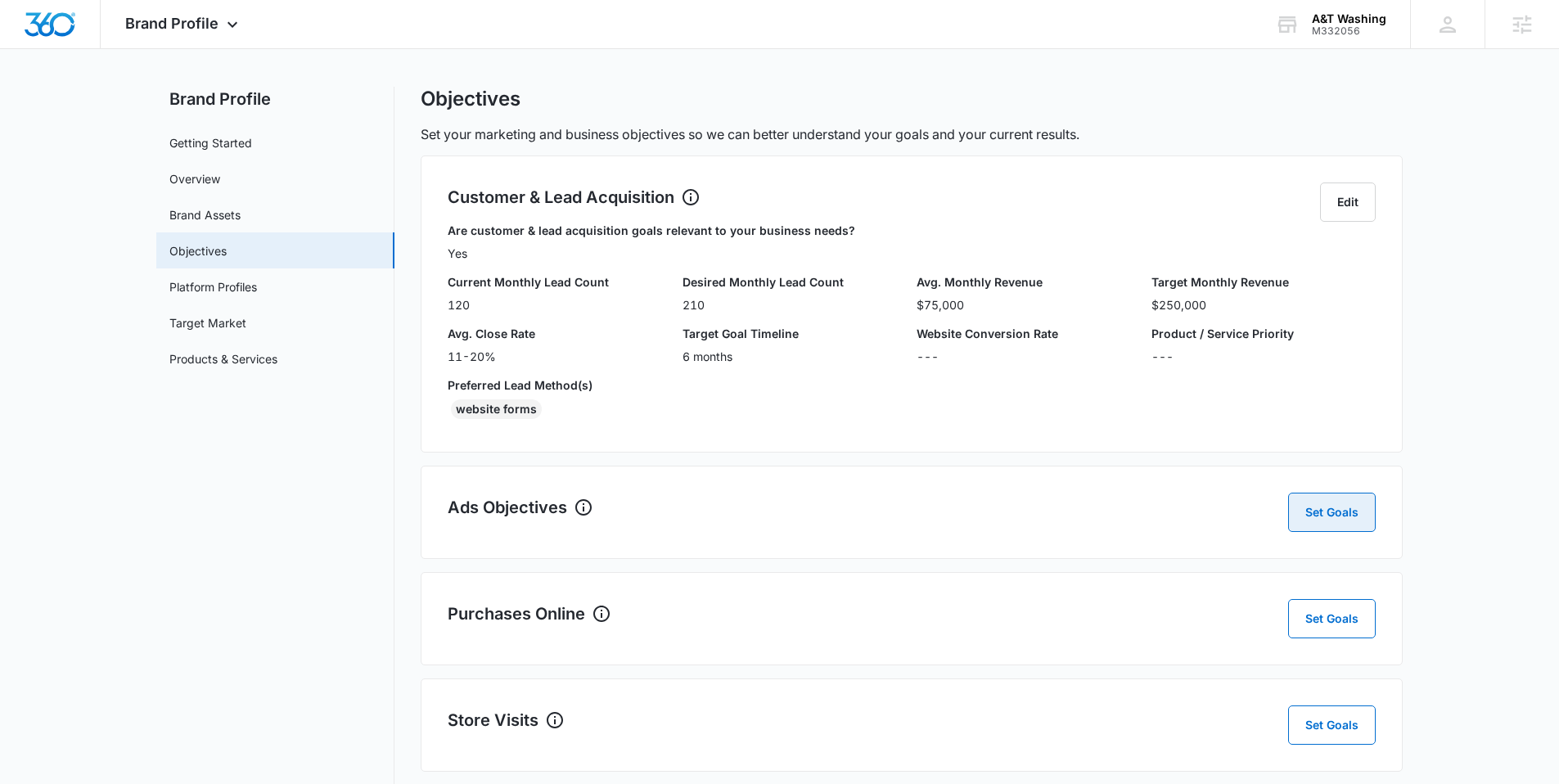 click on "Set Goals" at bounding box center [1331, 512] 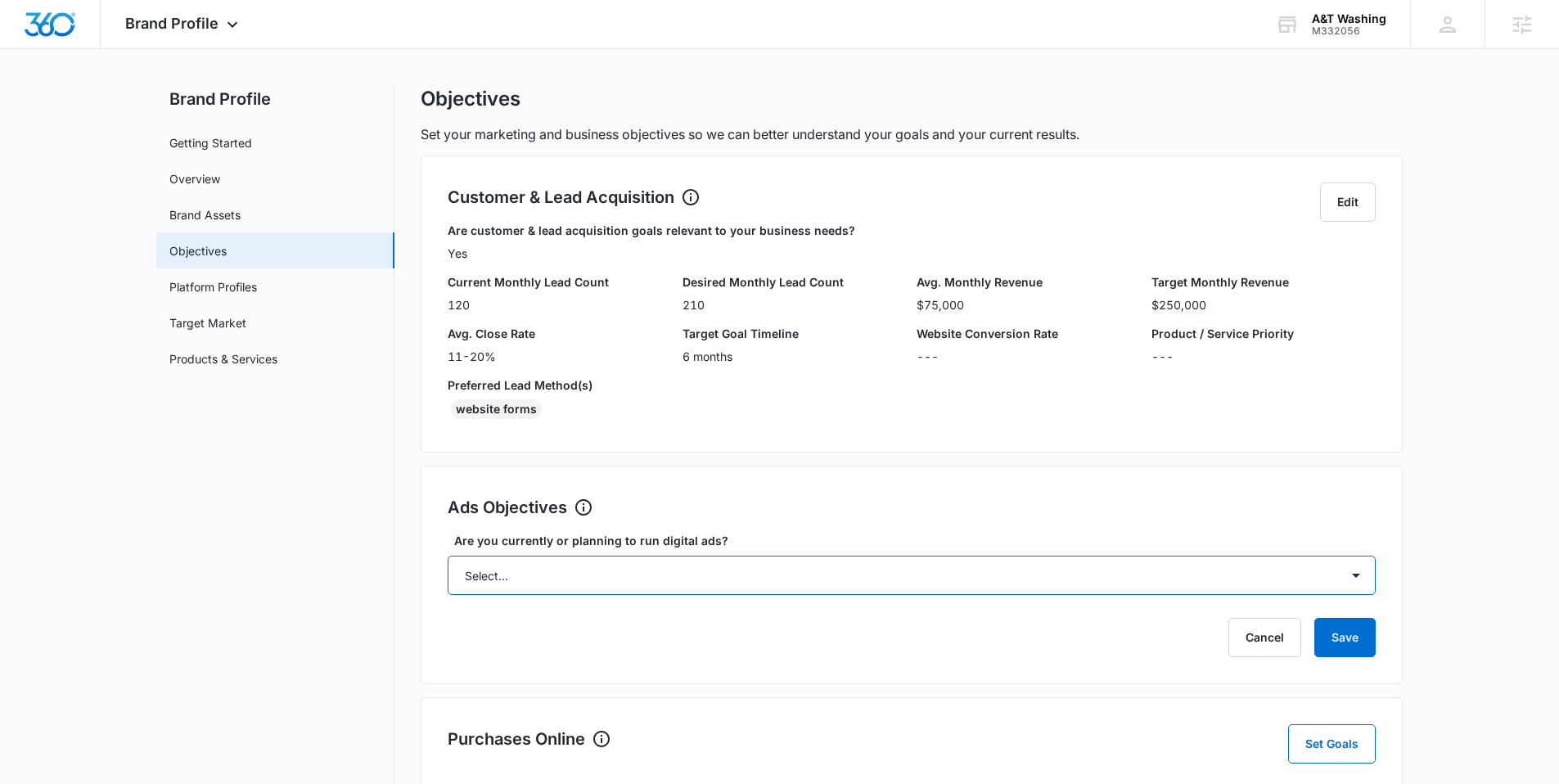 click on "Select... Yes No Yes, but don't currently have the data" at bounding box center [912, 575] 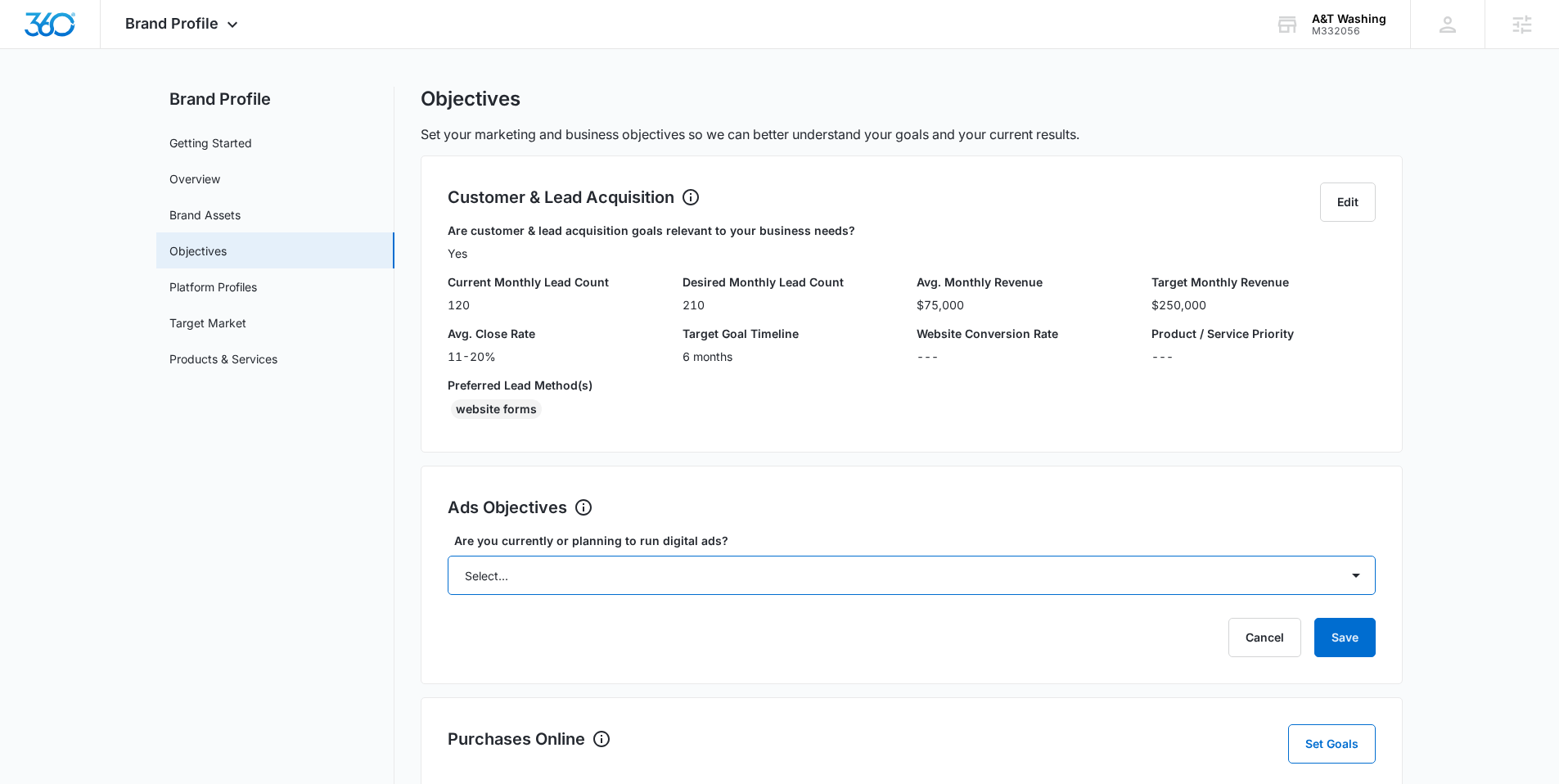 select on "yes, but later" 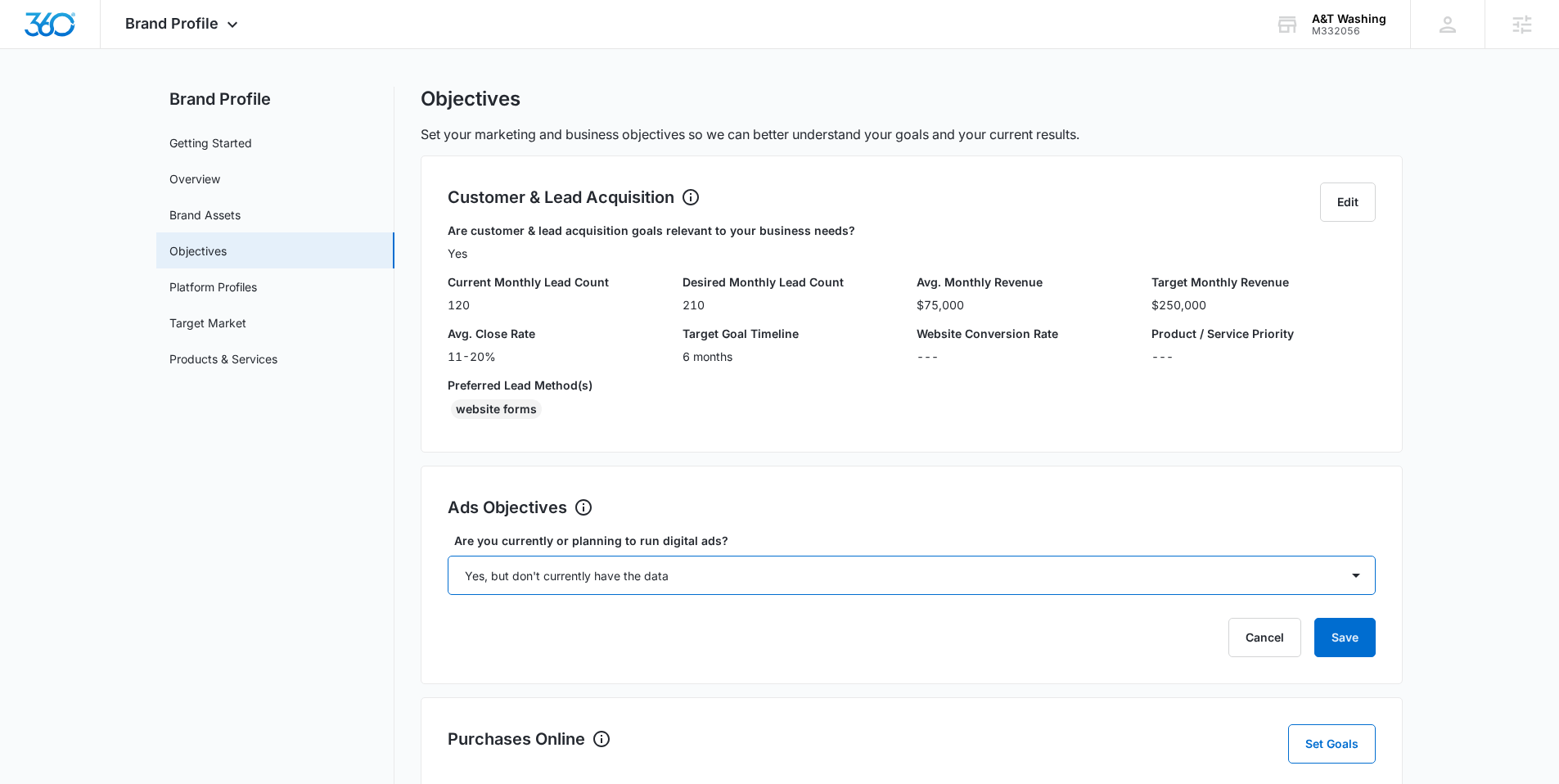 click on "Select... Yes No Yes, but don't currently have the data" at bounding box center [912, 575] 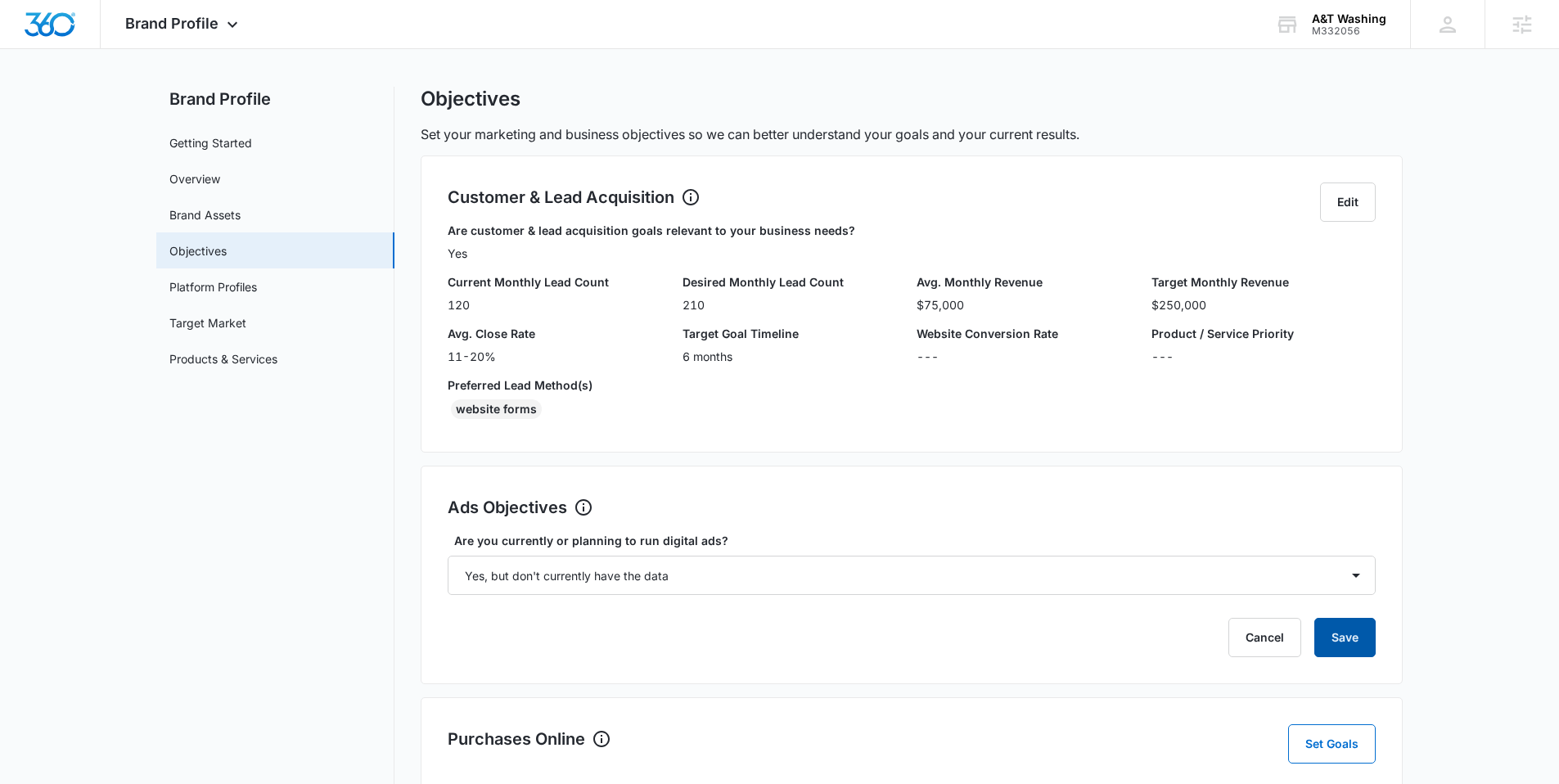 click on "Save" at bounding box center (1345, 638) 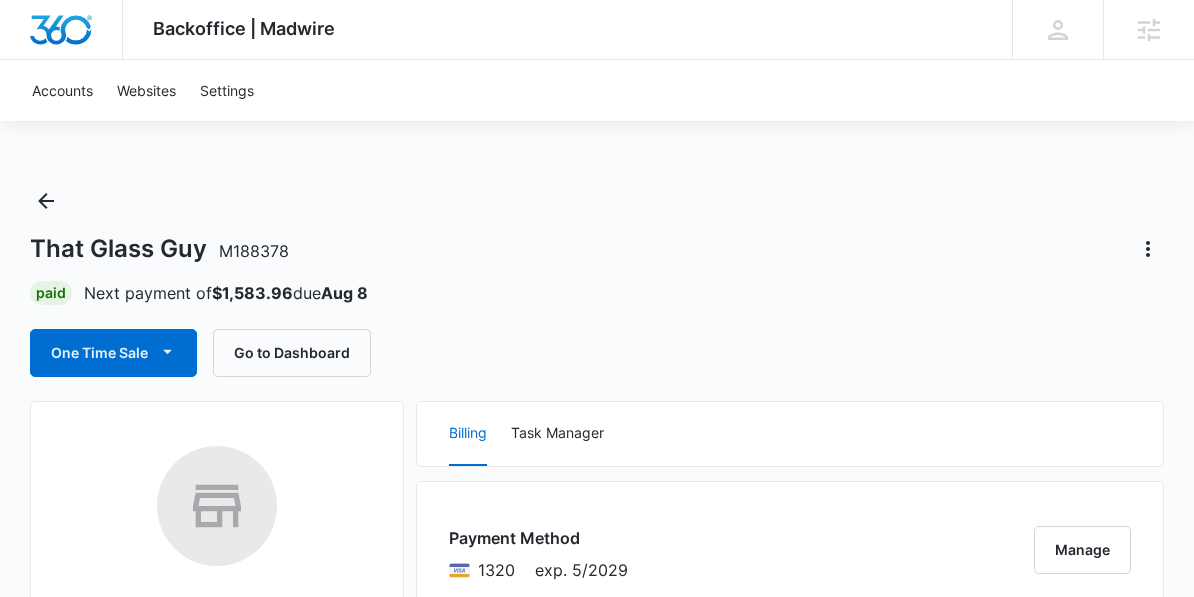 scroll, scrollTop: 0, scrollLeft: 0, axis: both 